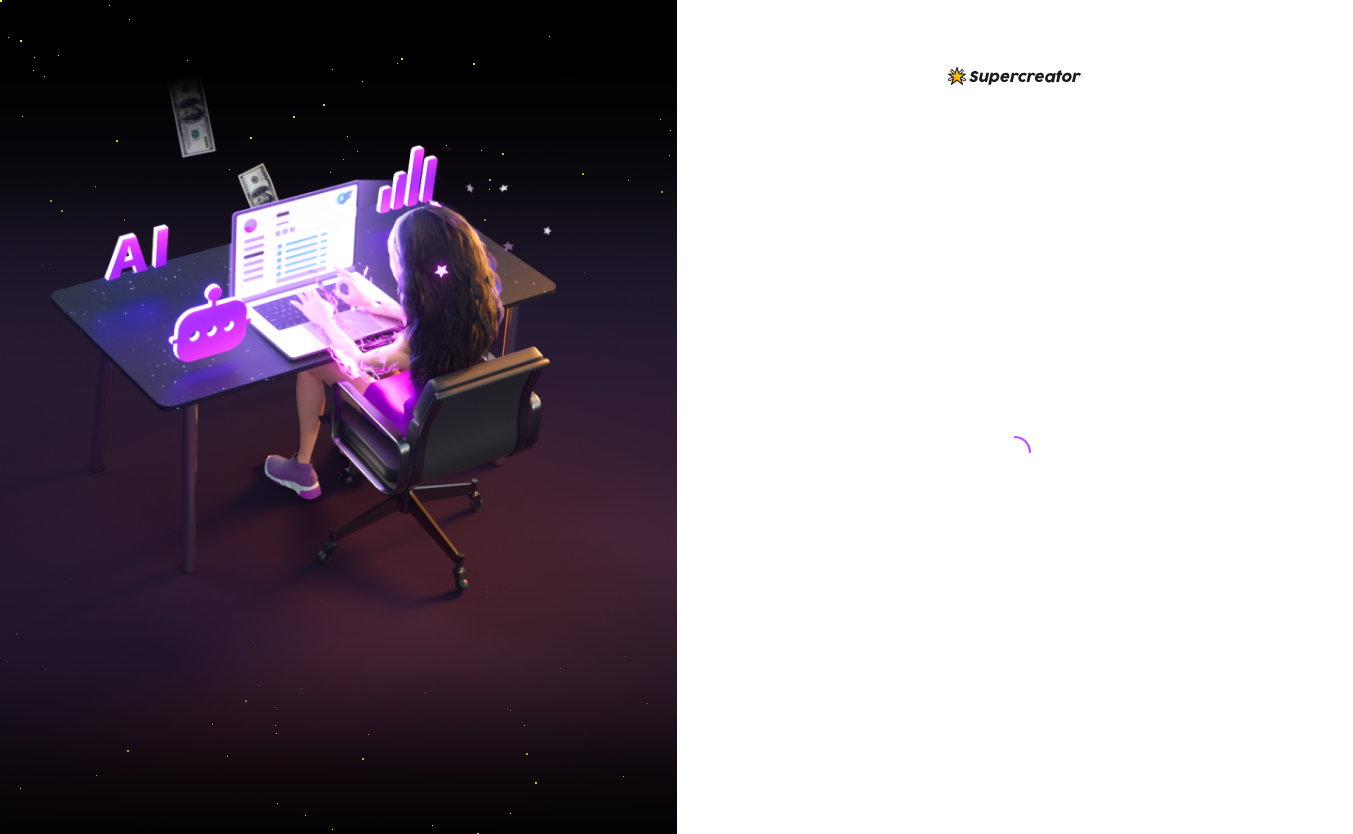 scroll, scrollTop: 0, scrollLeft: 0, axis: both 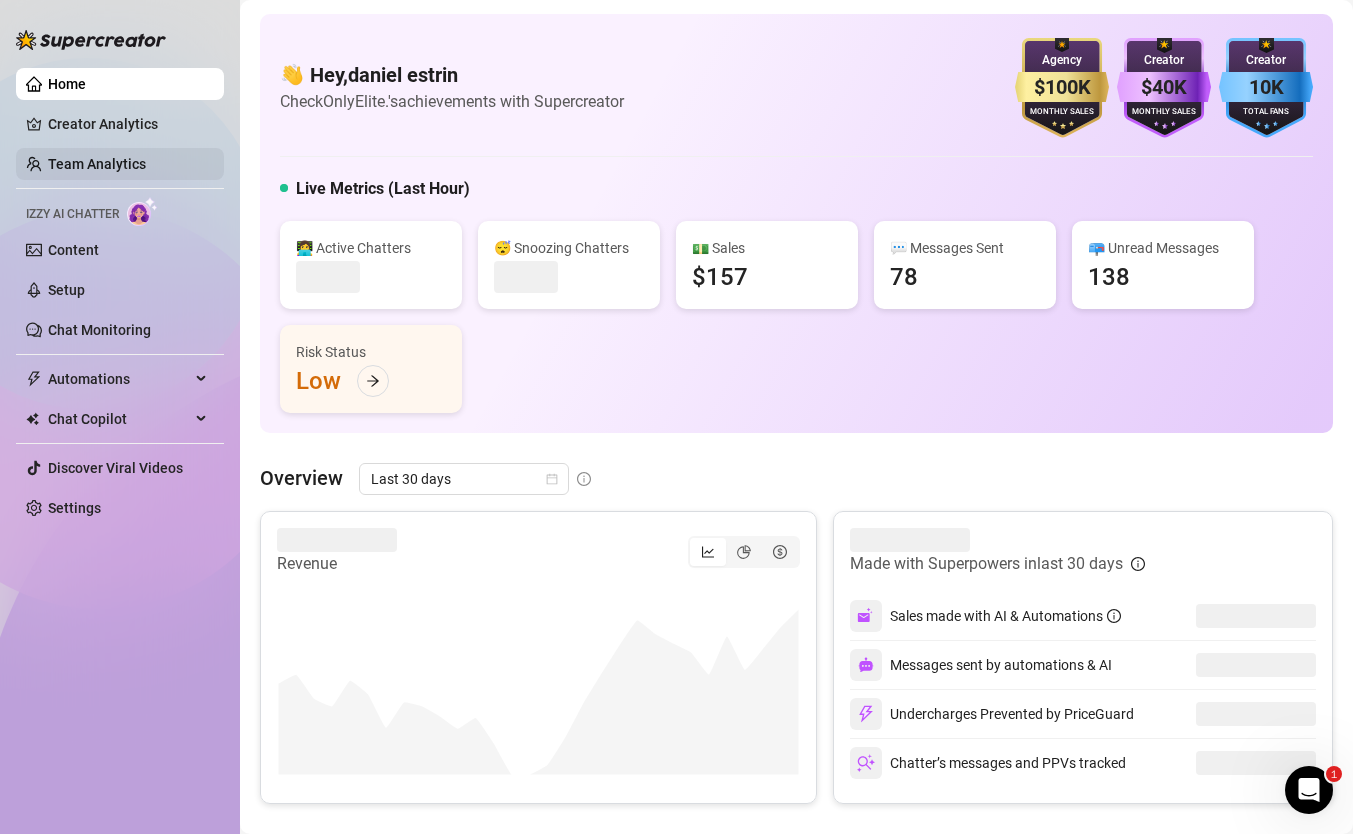 click on "Team Analytics" at bounding box center (97, 164) 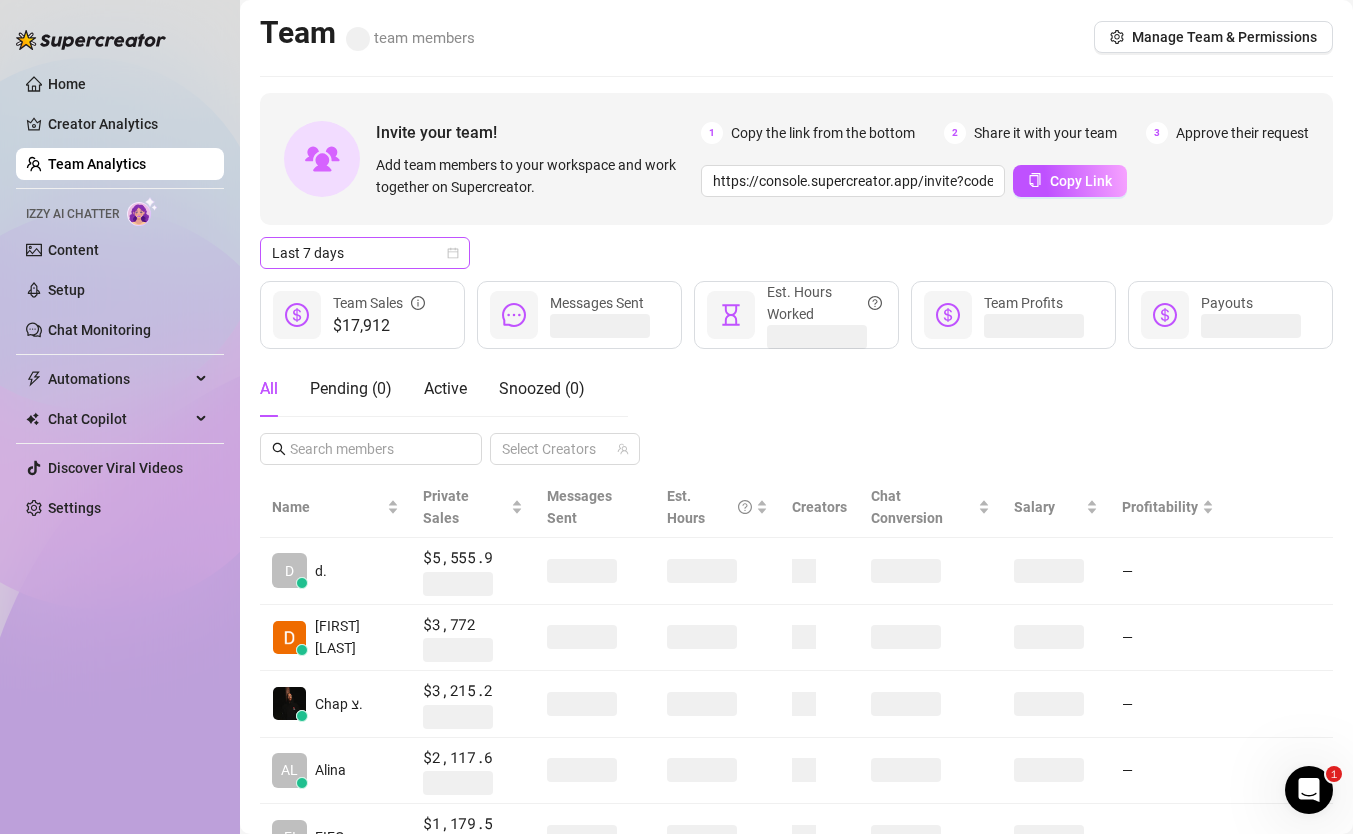 click on "Last 7 days" at bounding box center (365, 253) 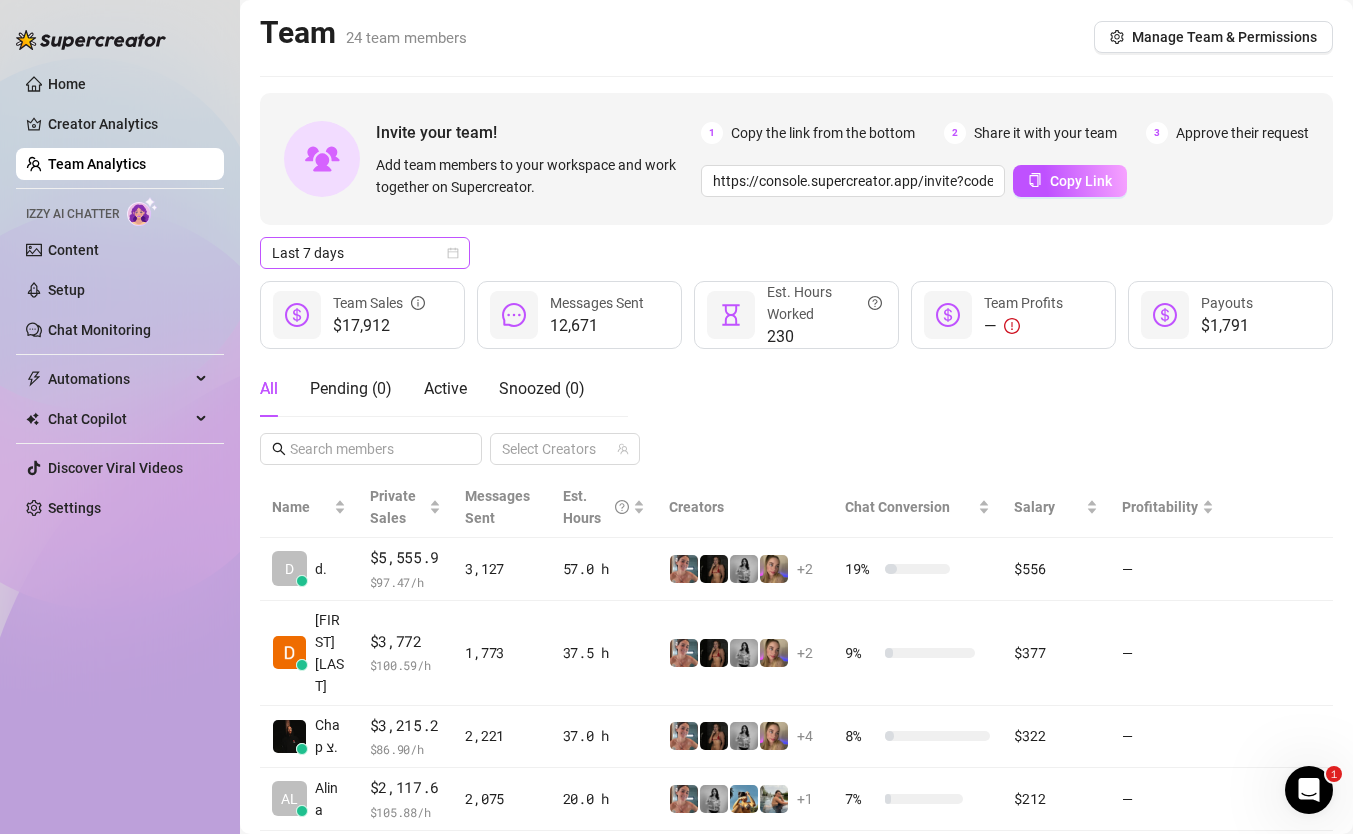 click on "Last 7 days" at bounding box center (365, 253) 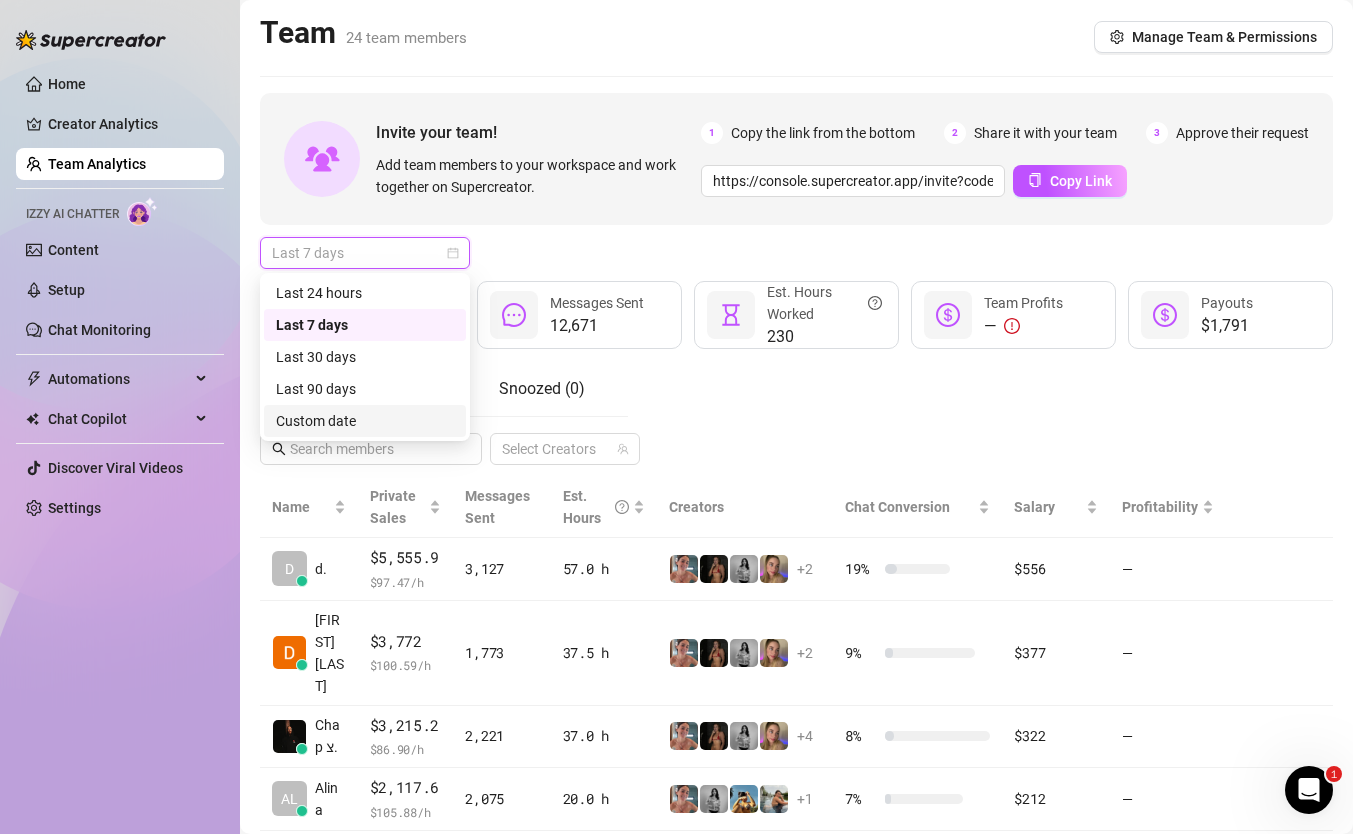 click on "Custom date" at bounding box center (365, 421) 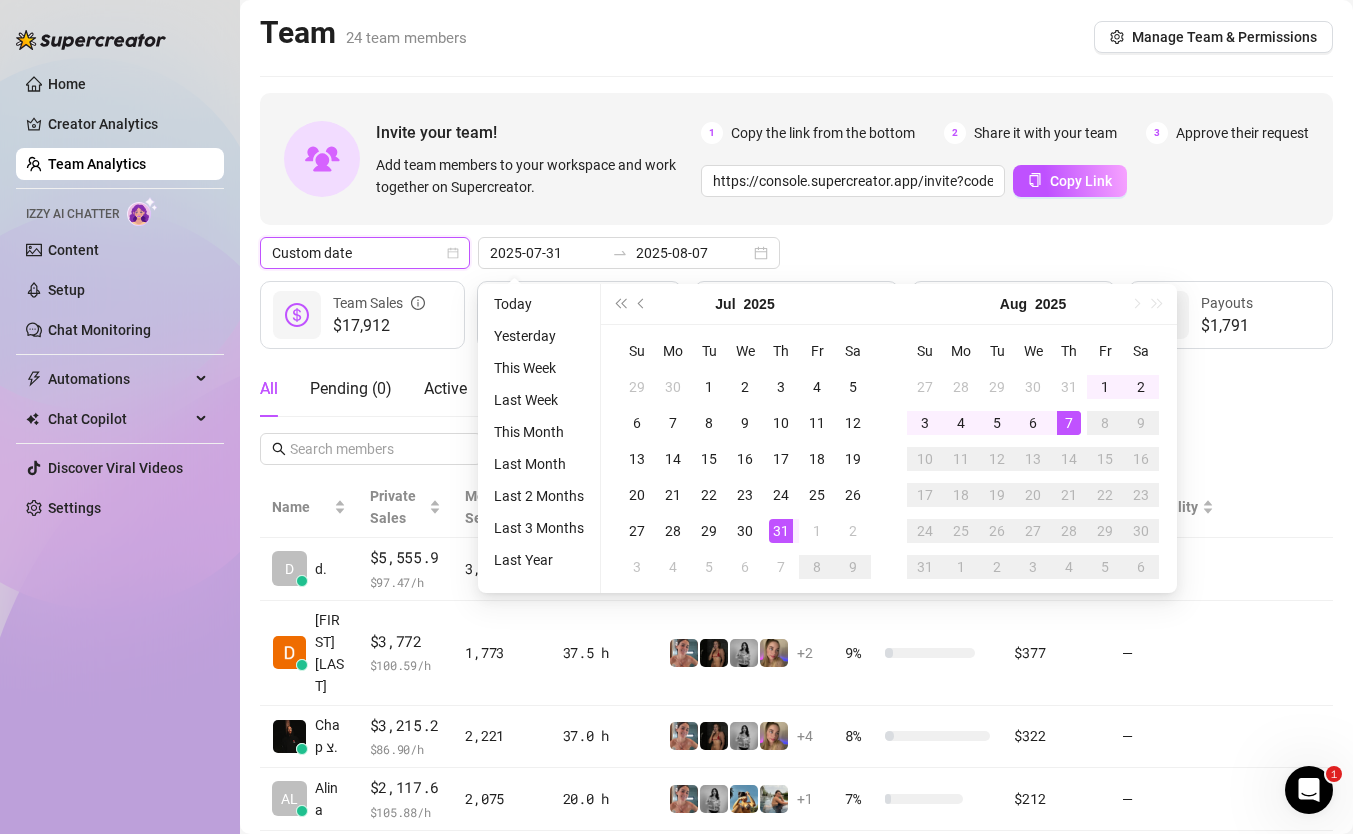 type on "2025-08-07" 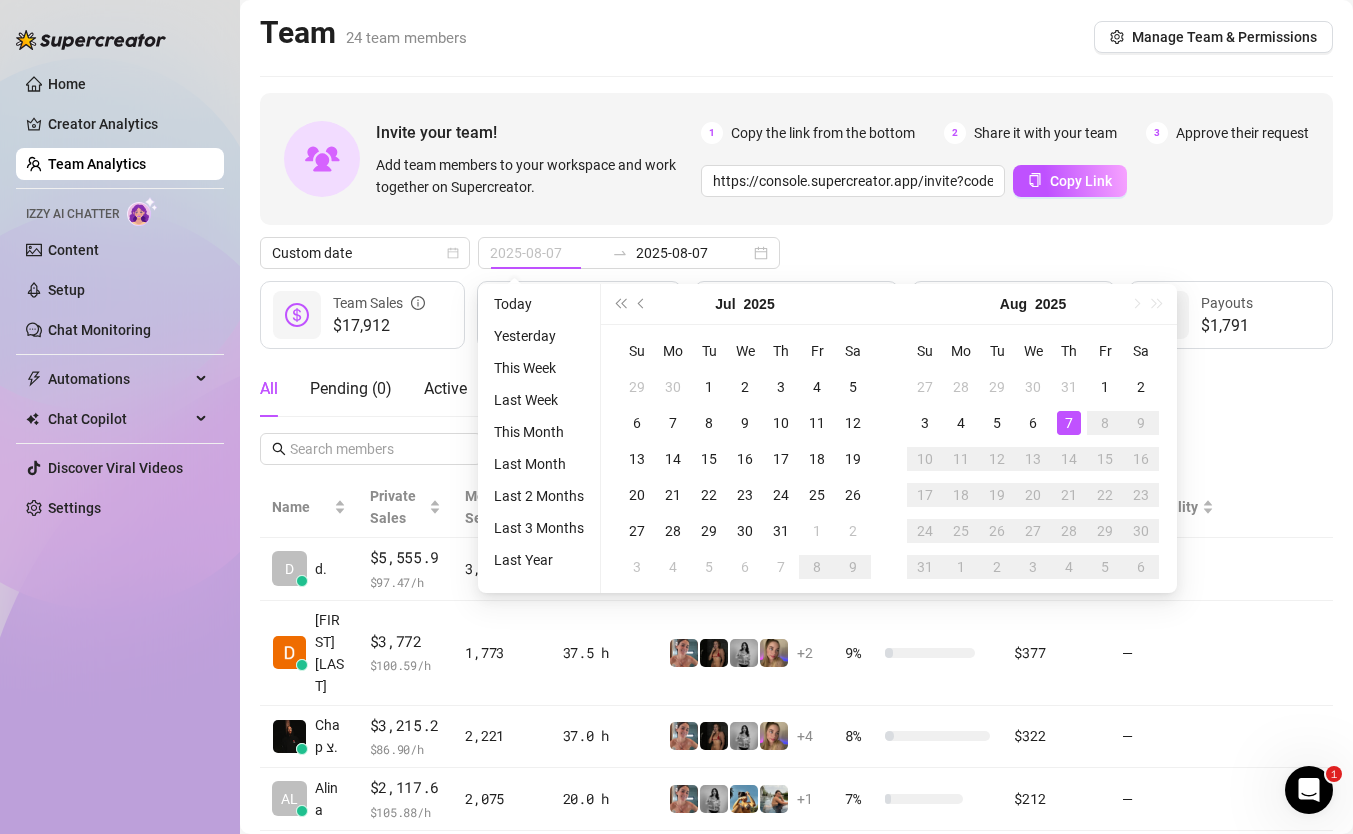 click on "7" at bounding box center (1069, 423) 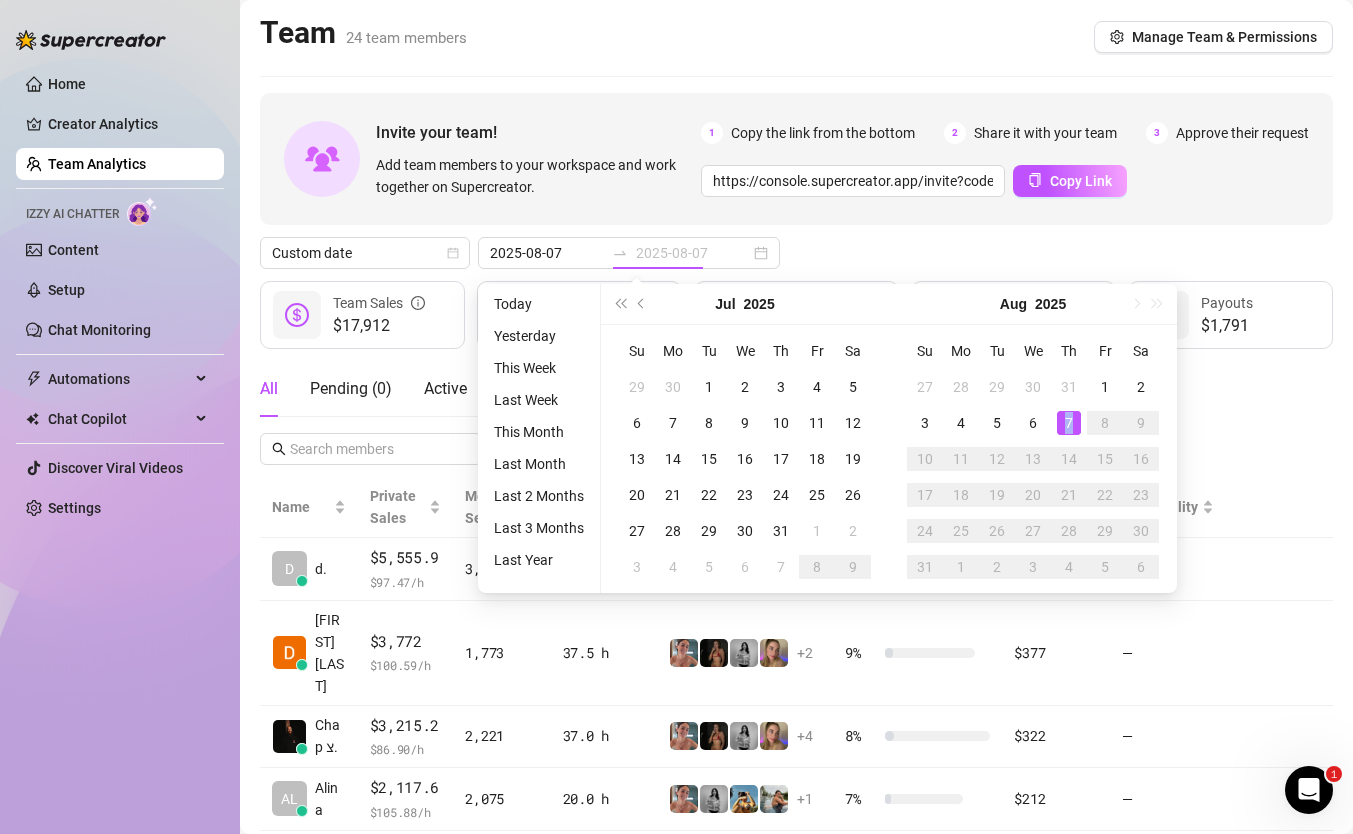 click on "7" at bounding box center [1069, 423] 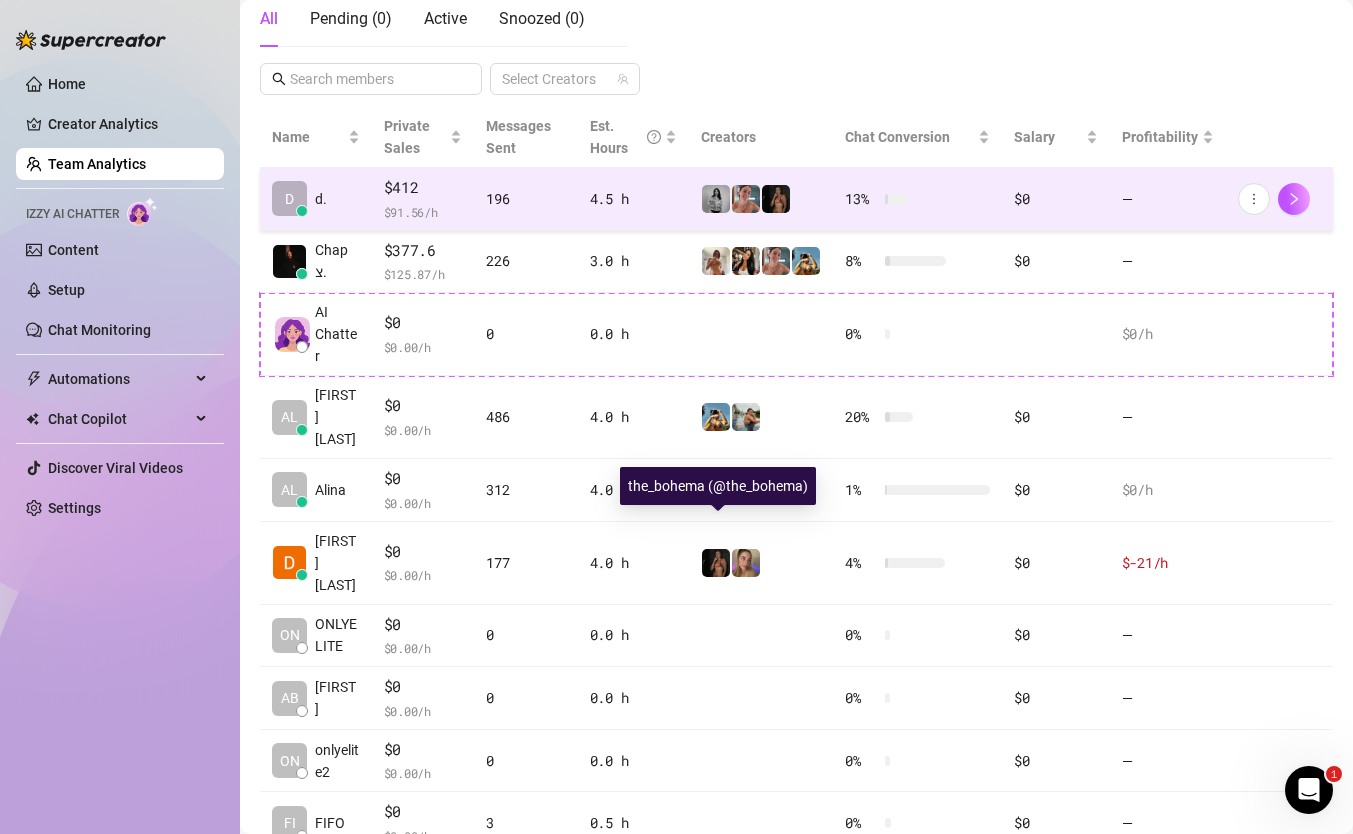click at bounding box center (761, 563) 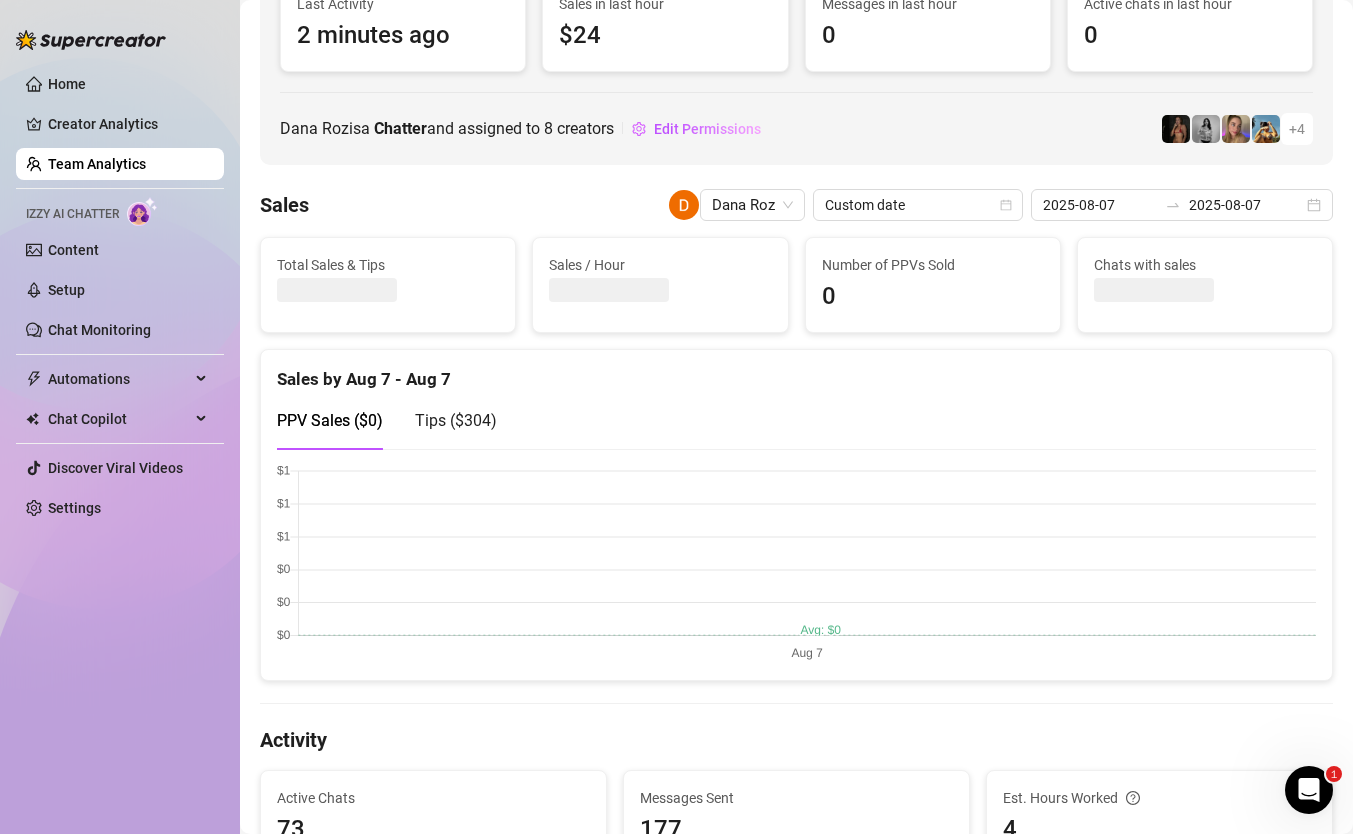 scroll, scrollTop: 0, scrollLeft: 0, axis: both 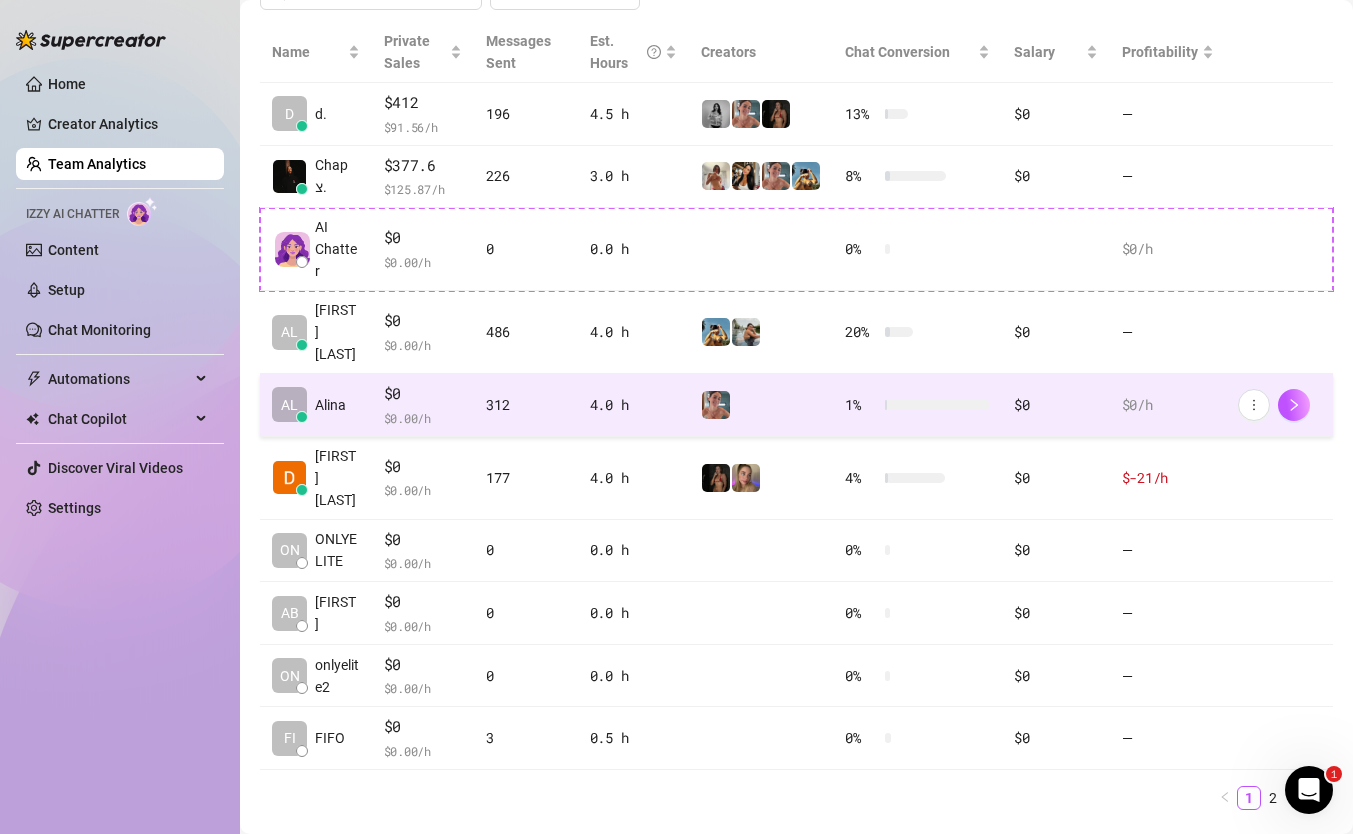 click on "312" at bounding box center (525, 405) 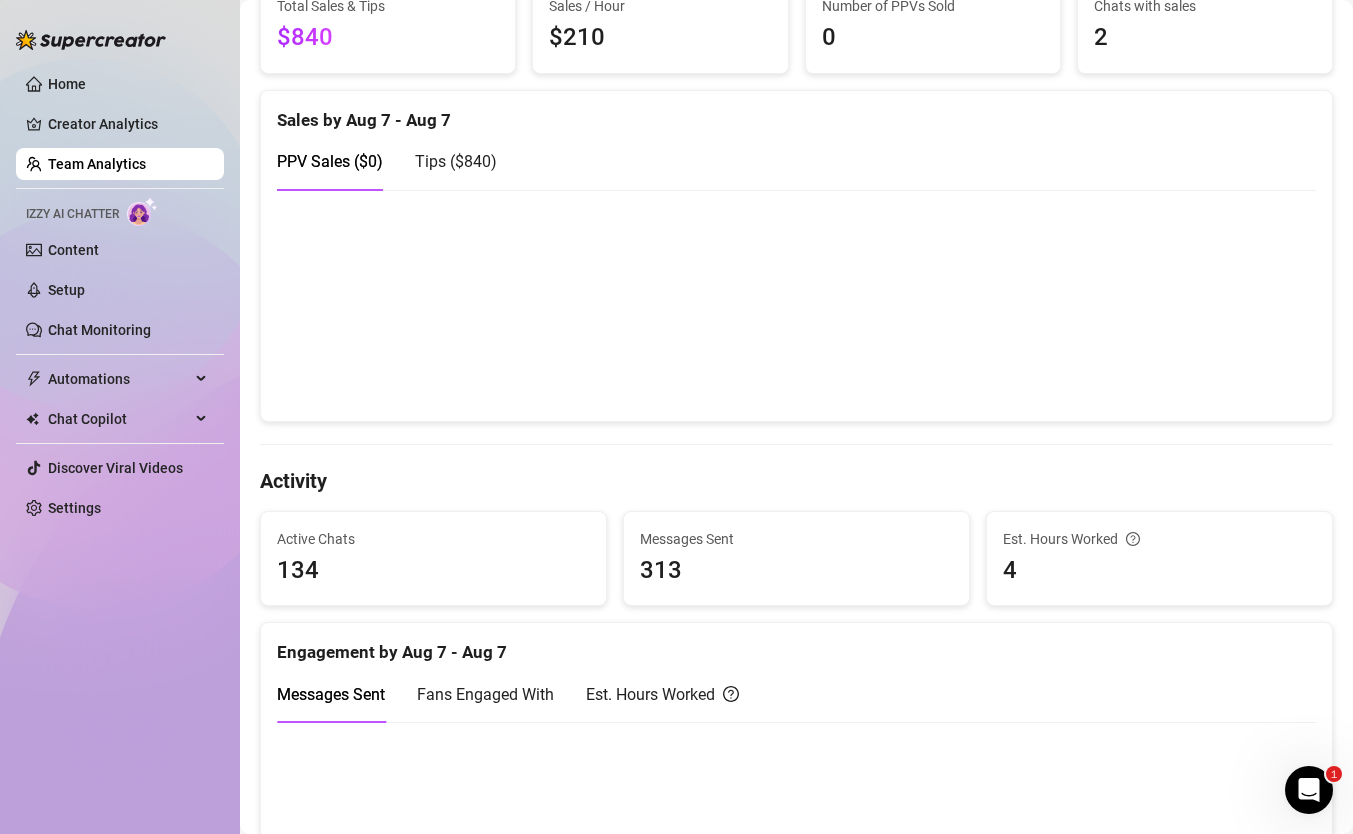 click on "Tips ( $840 )" at bounding box center [456, 161] 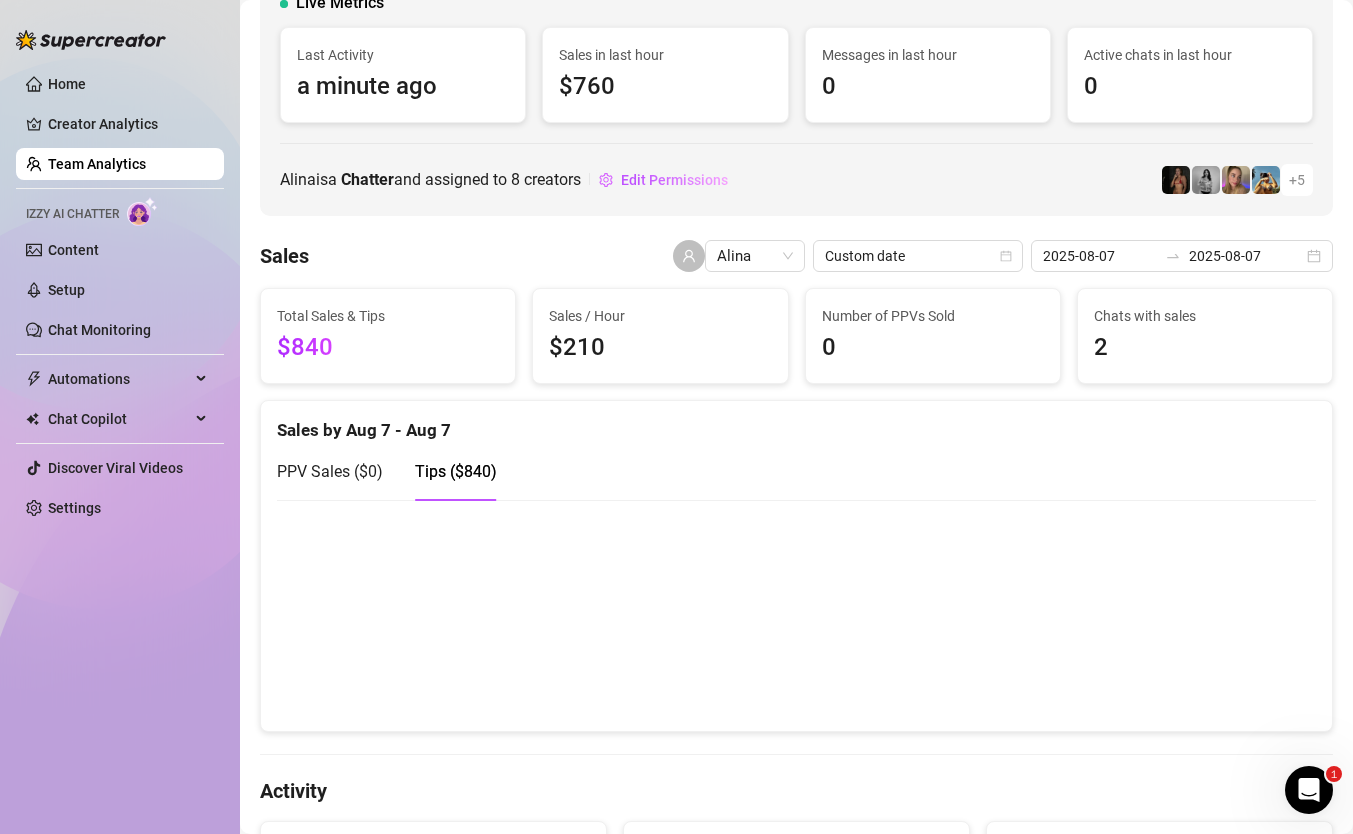 scroll, scrollTop: 133, scrollLeft: 0, axis: vertical 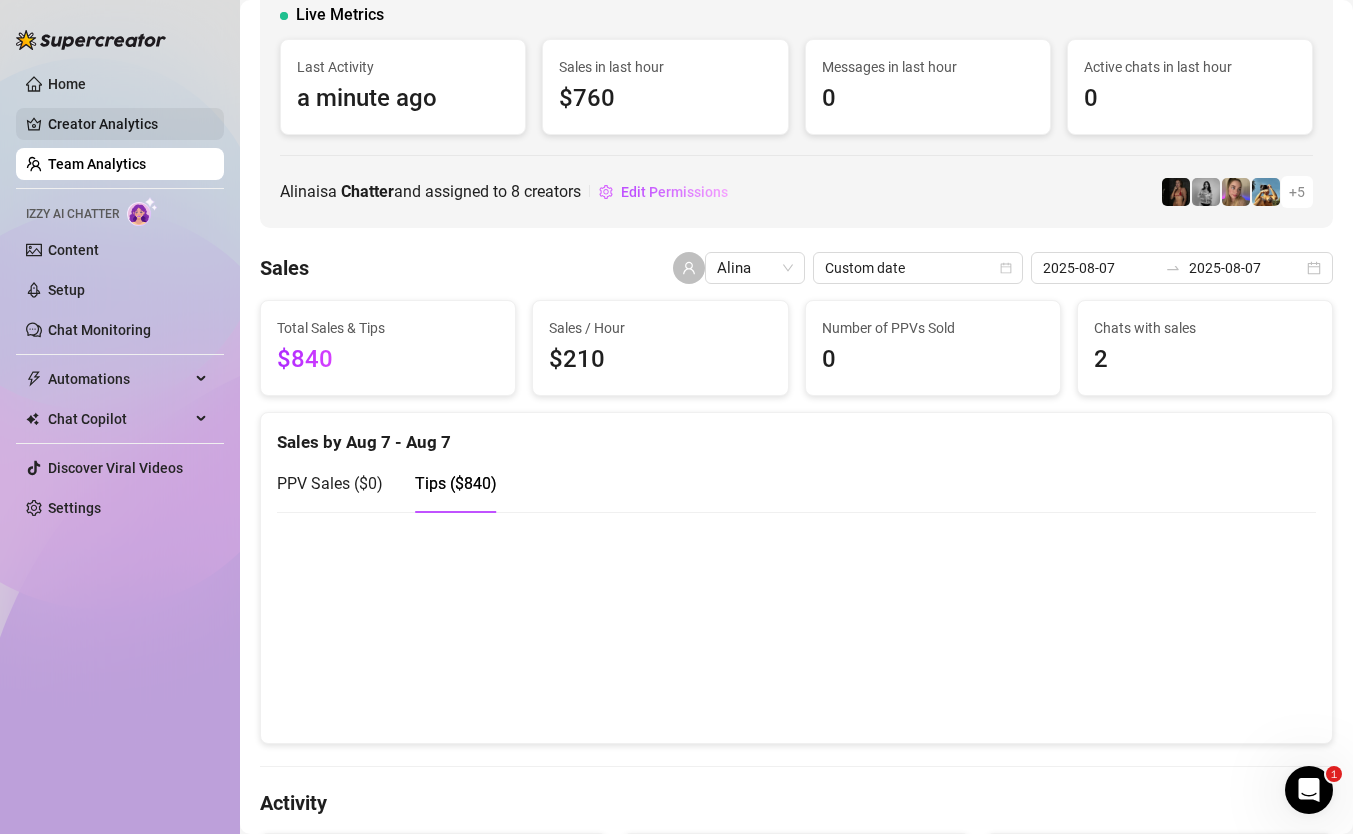 click on "Creator Analytics" at bounding box center (128, 124) 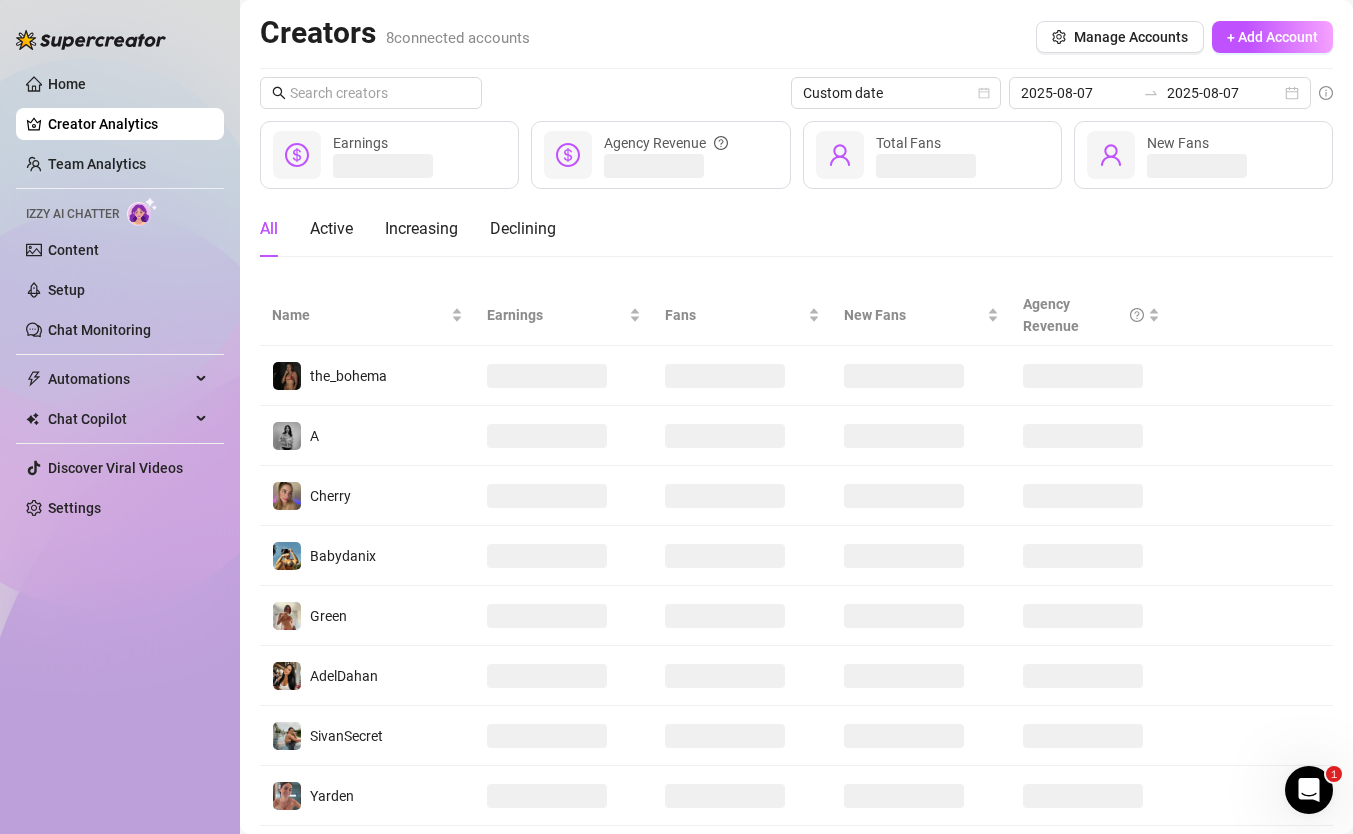 click on "Home Creator Analytics   Team Analytics Izzy AI Chatter Content Setup Chat Monitoring Automations Chat Copilot Discover Viral Videos Settings" at bounding box center (120, 296) 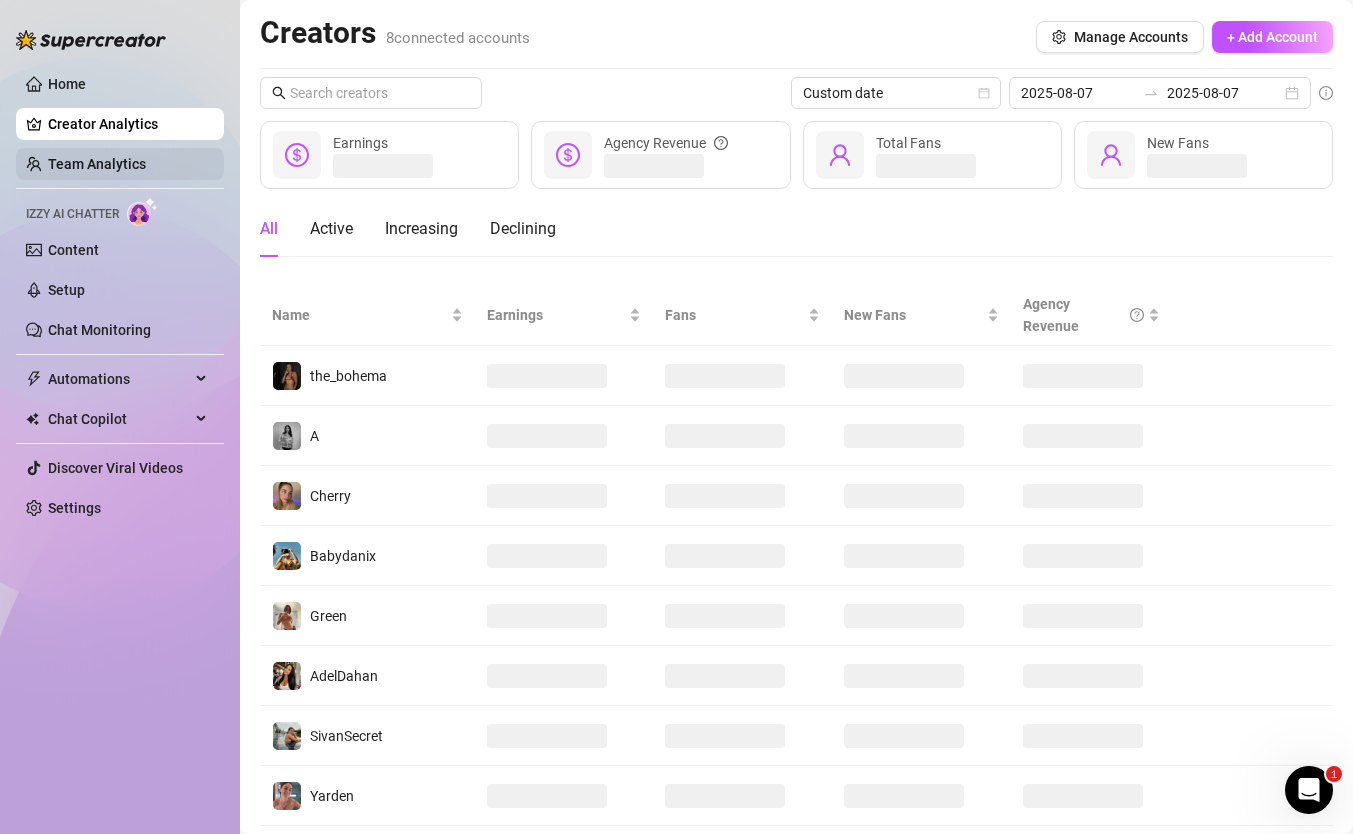 click on "Team Analytics" at bounding box center (97, 164) 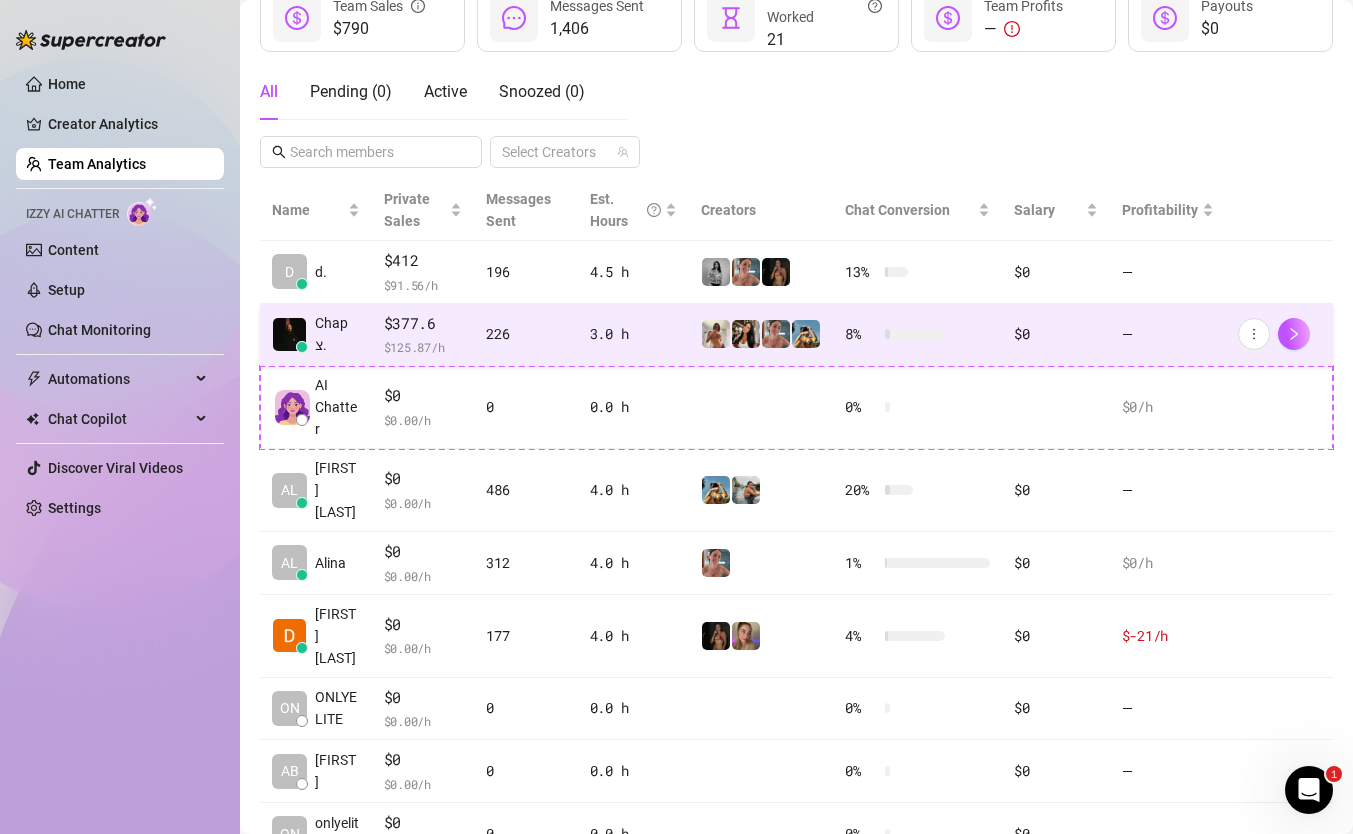 scroll, scrollTop: 301, scrollLeft: 0, axis: vertical 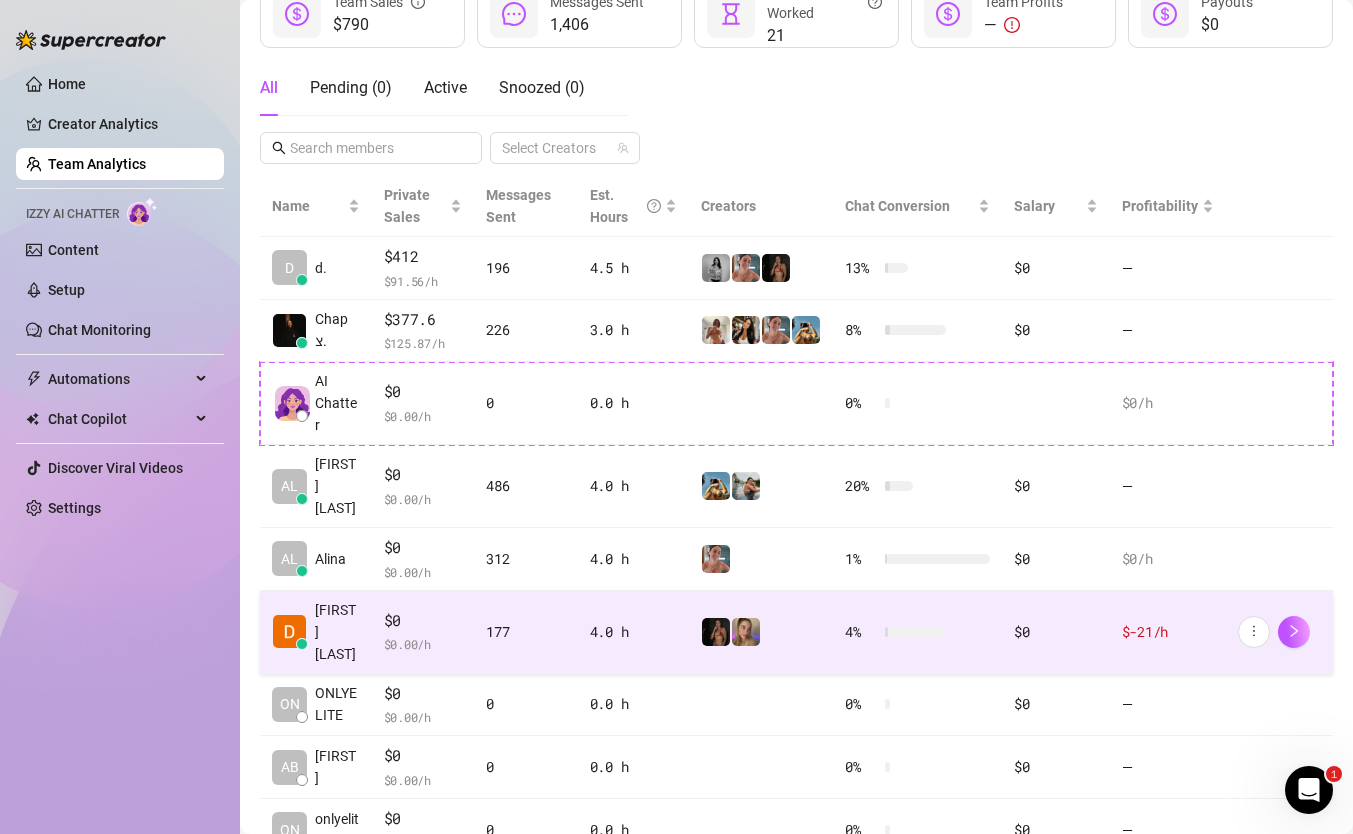 click on "177" at bounding box center (525, 632) 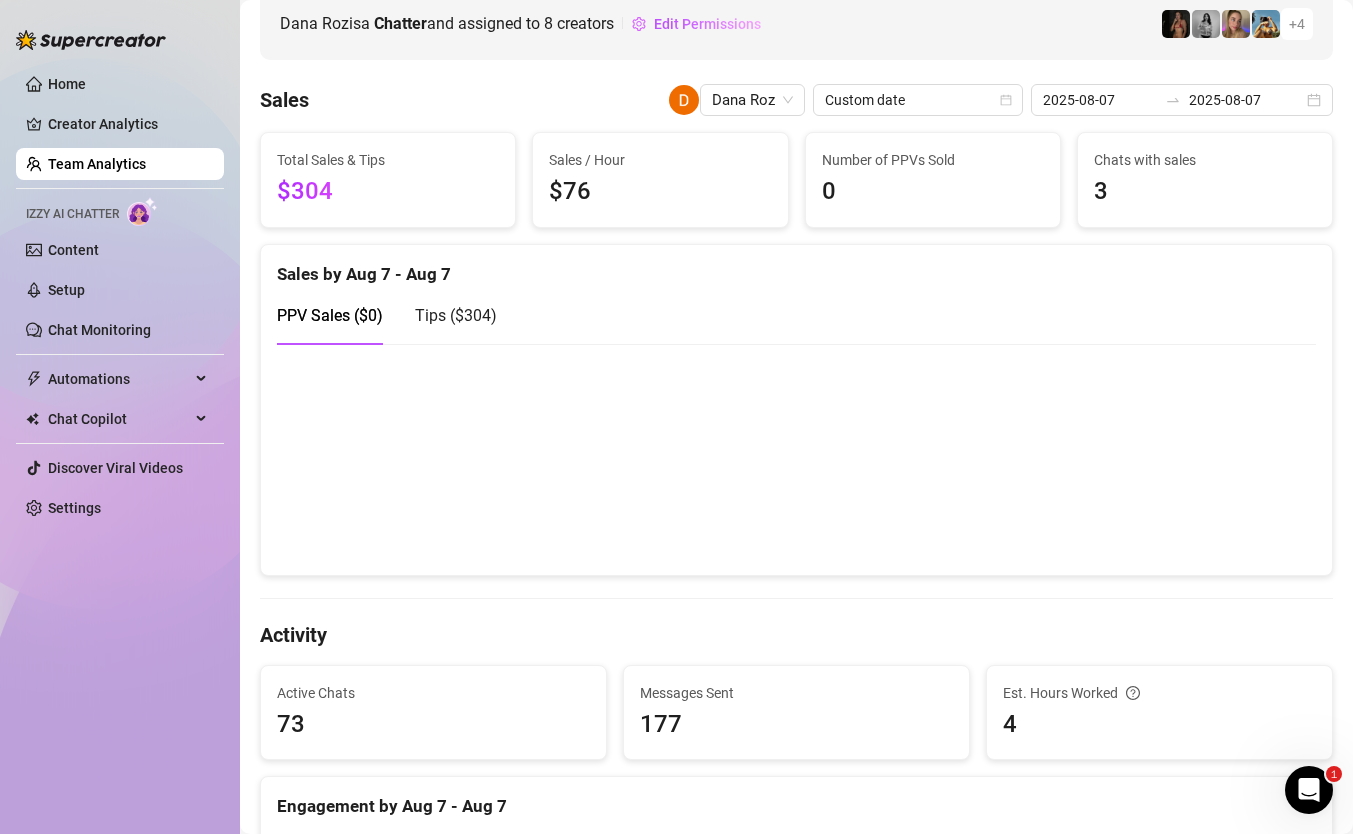 click on "Tips ( $304 )" at bounding box center [456, 315] 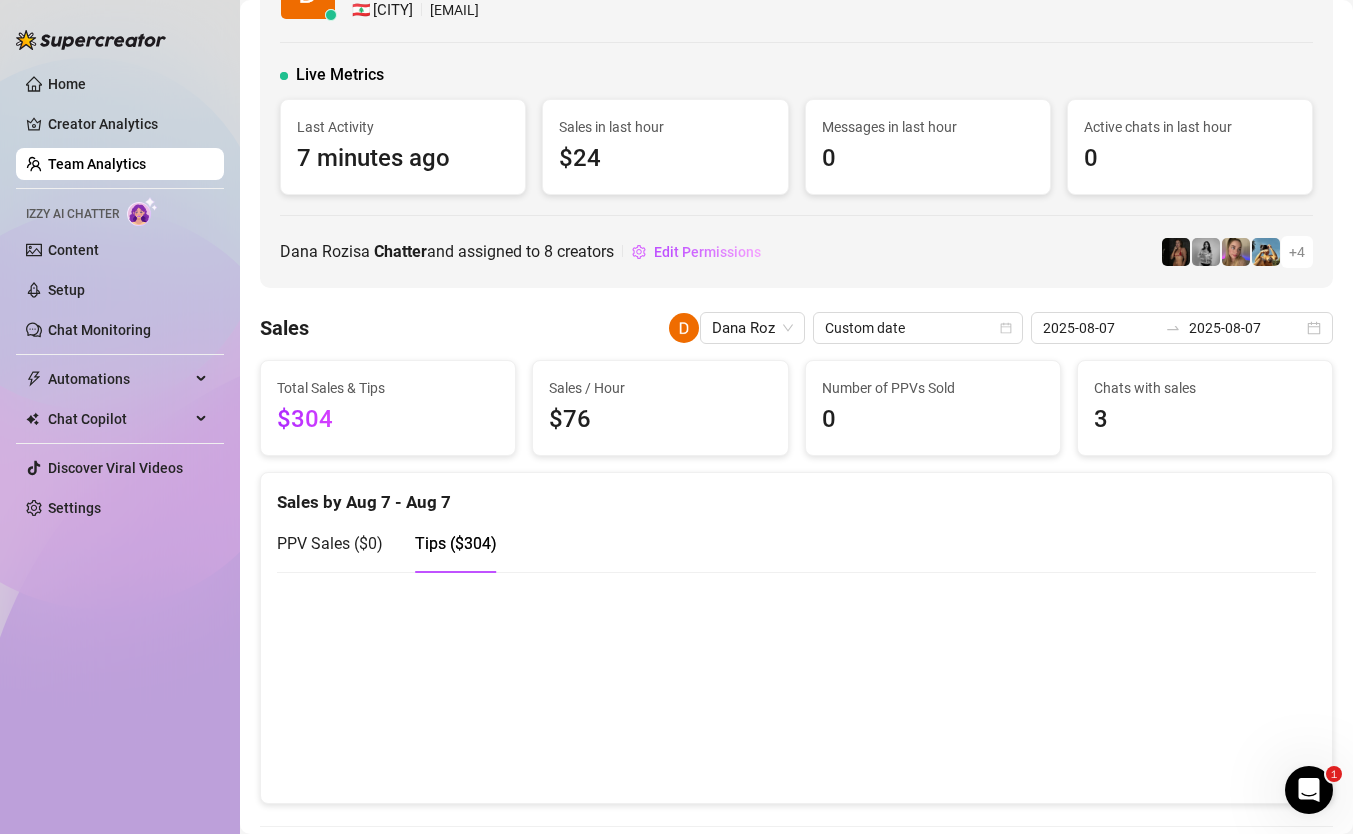 scroll, scrollTop: 67, scrollLeft: 0, axis: vertical 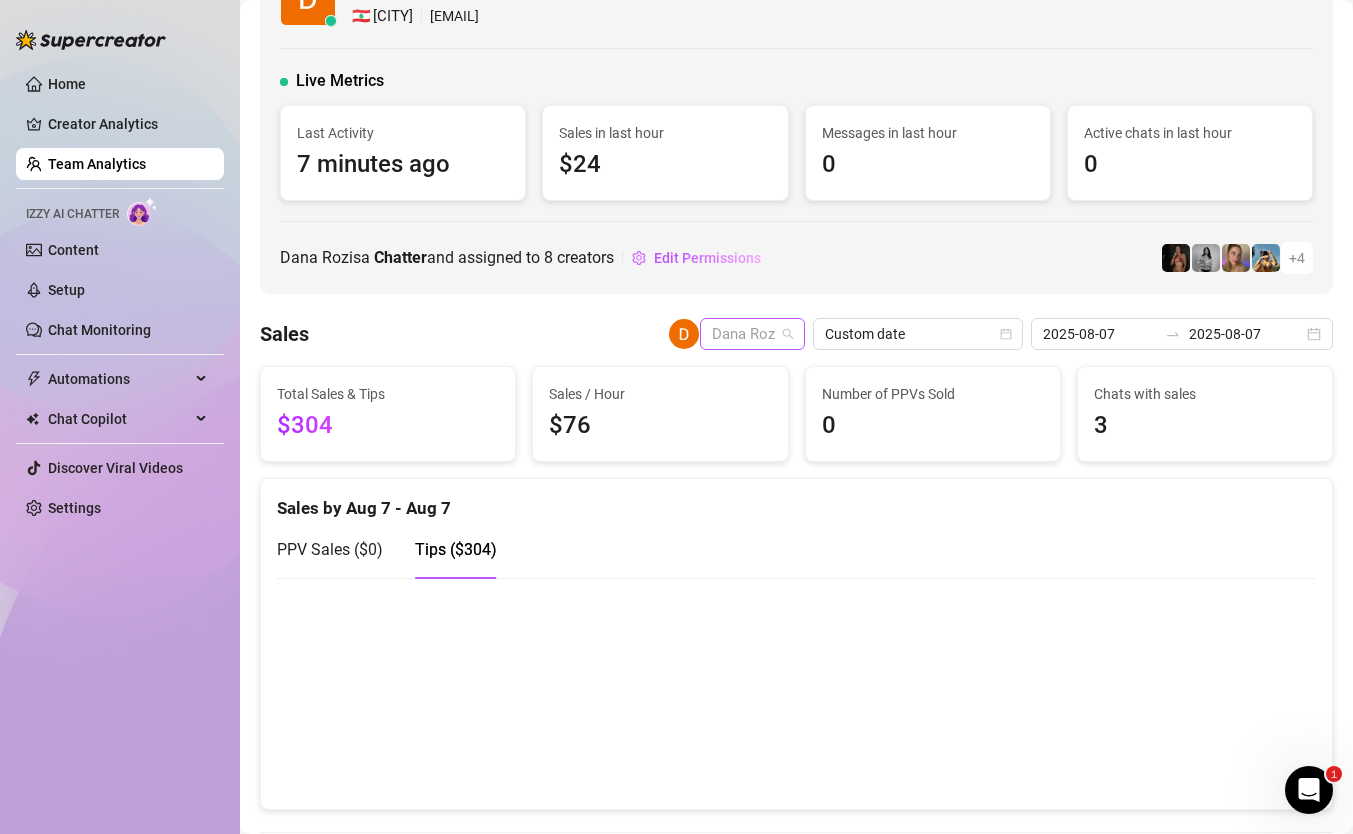 click on "Dana Roz" at bounding box center (752, 334) 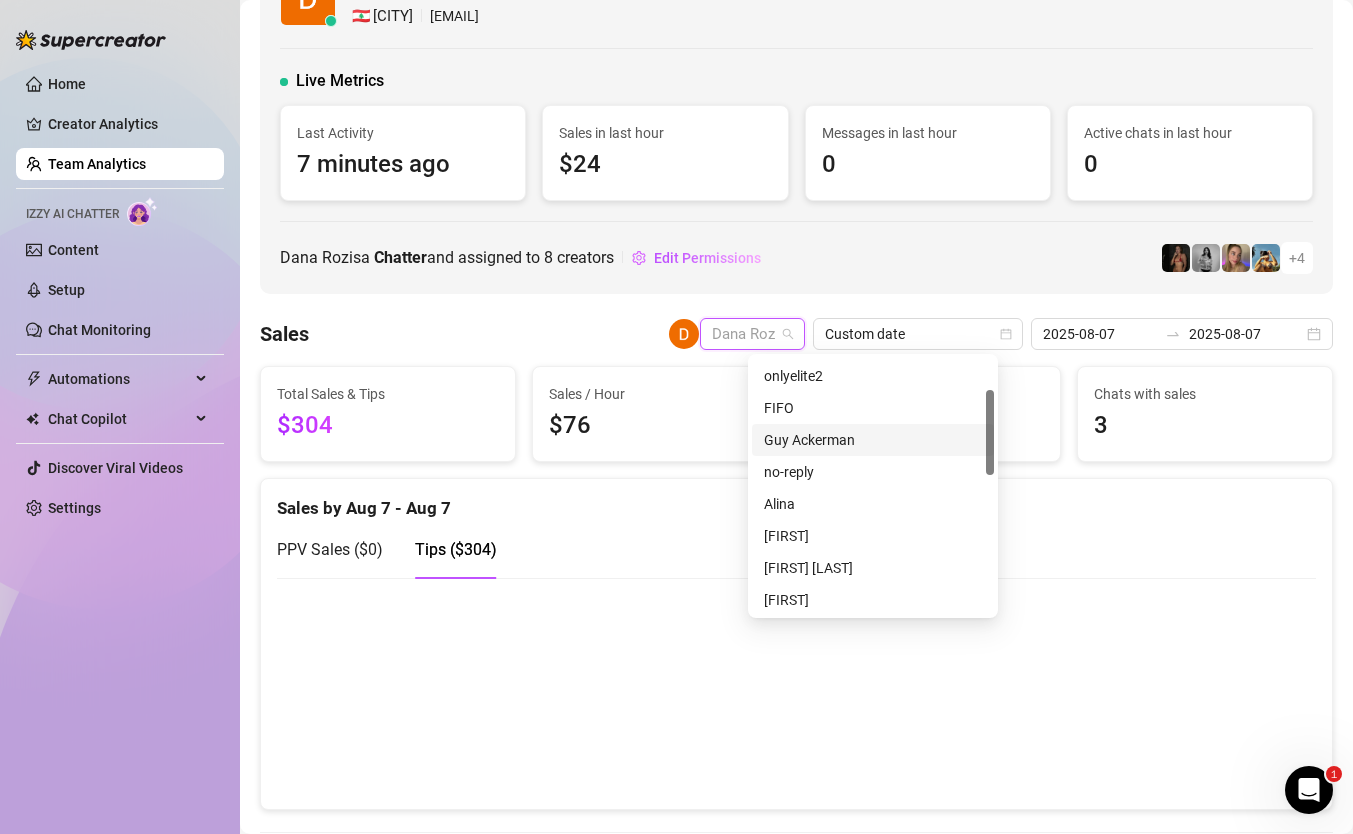 scroll, scrollTop: 99, scrollLeft: 0, axis: vertical 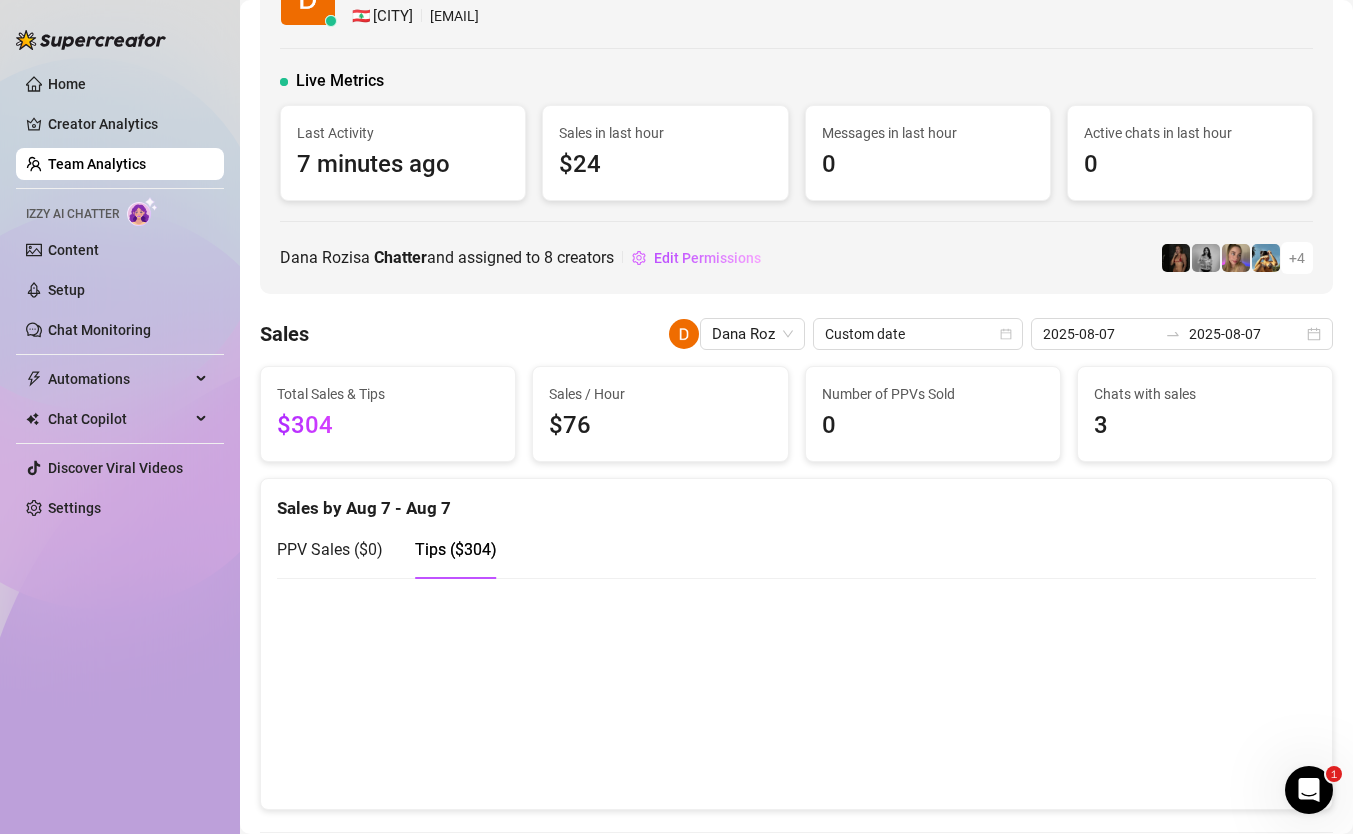 click on "PPV Sales ( $0 ) Tips ( $304 )" at bounding box center (796, 549) 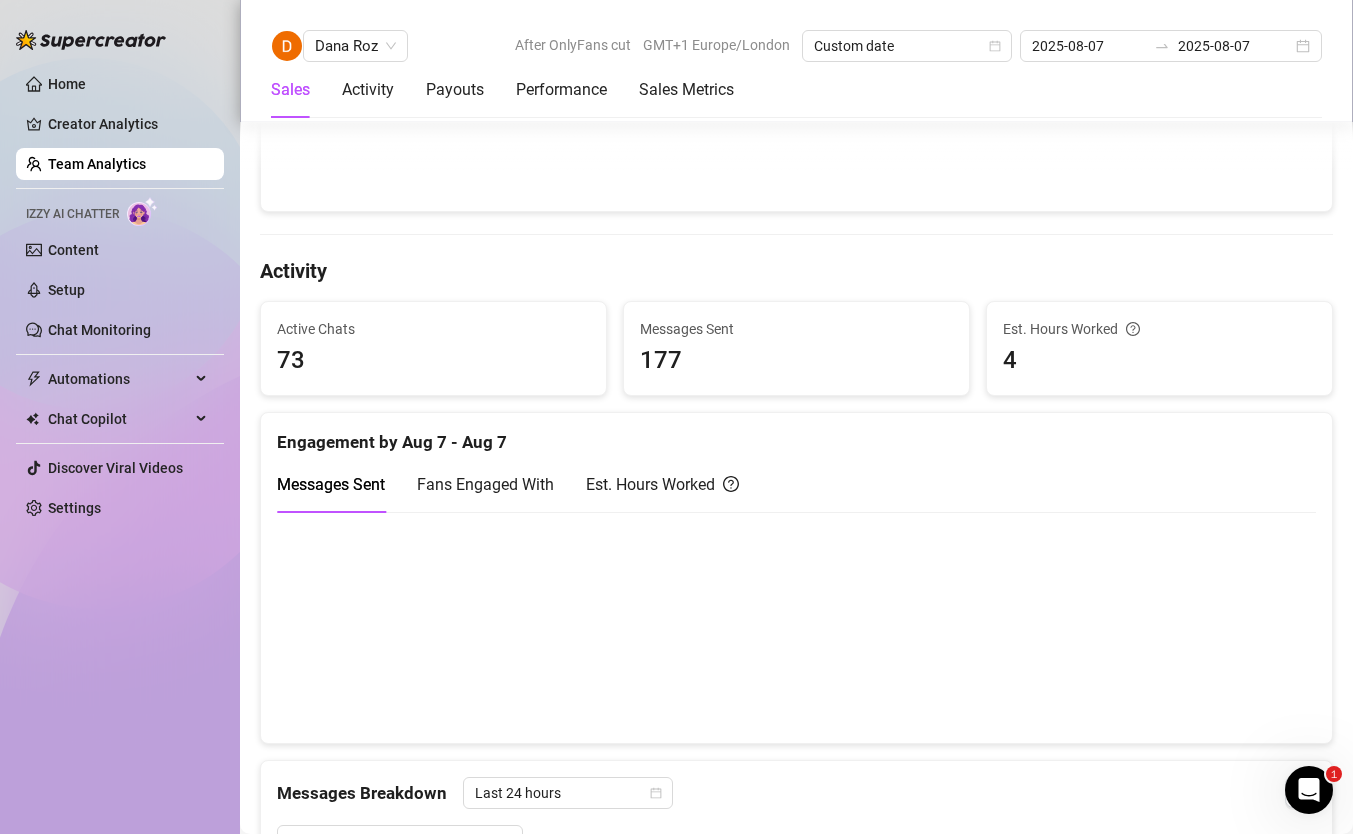 scroll, scrollTop: 695, scrollLeft: 0, axis: vertical 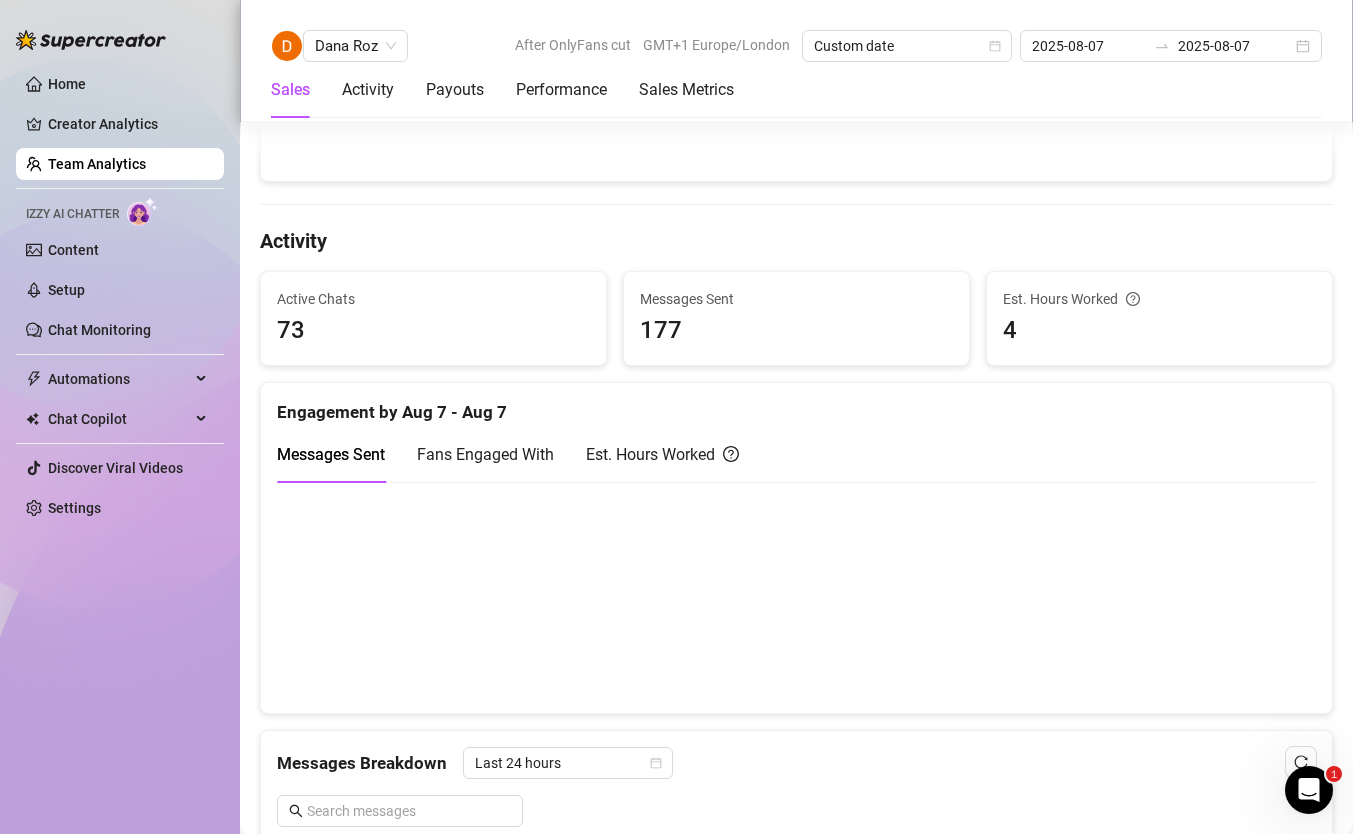 click on "Dana Roz After OnlyFans cut GMT+1 Europe/London Custom date 2025-08-07 2025-08-07 Sales Activity Payouts Performance Sales Metrics" at bounding box center [796, 61] 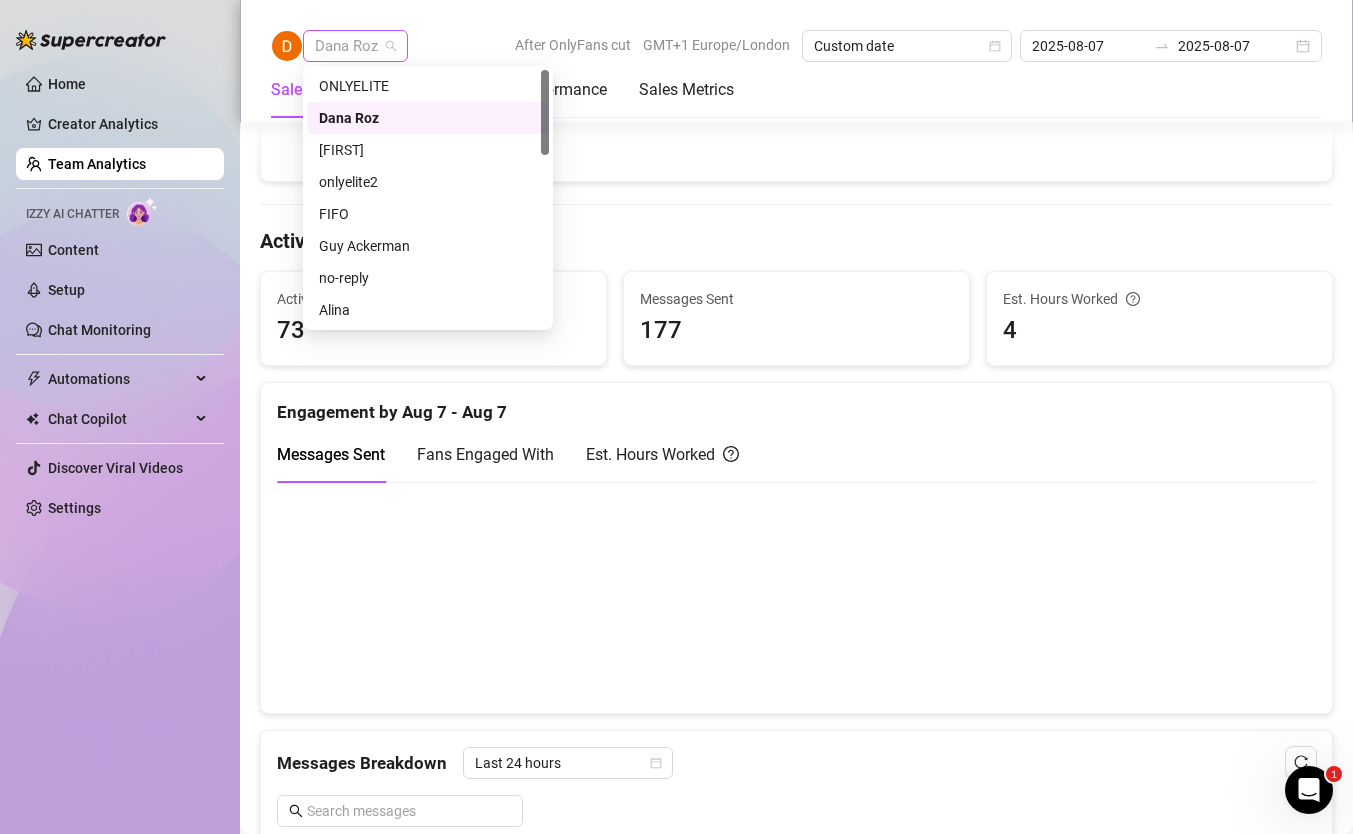 click on "Dana Roz" at bounding box center [355, 46] 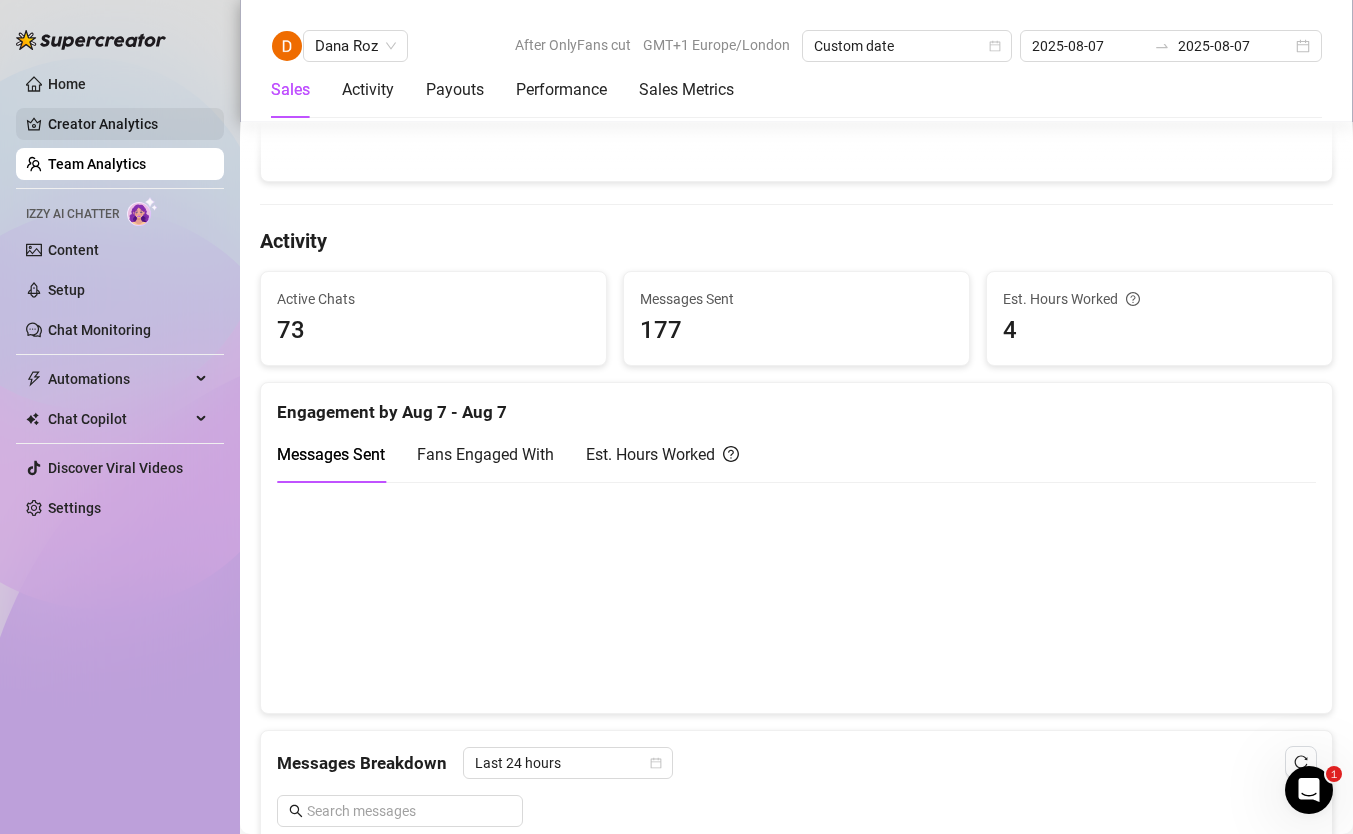 click on "Creator Analytics" at bounding box center [128, 124] 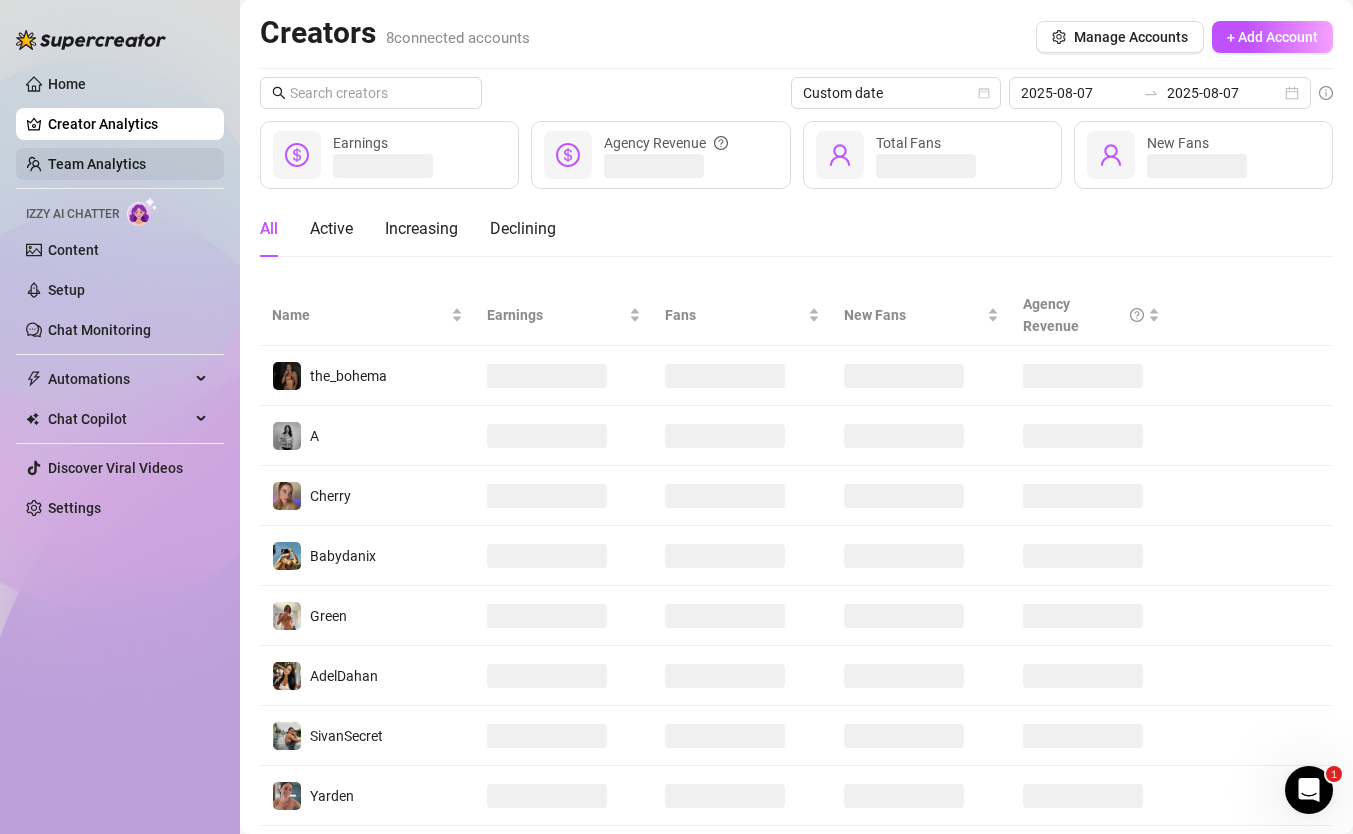 click on "Team Analytics" at bounding box center [97, 164] 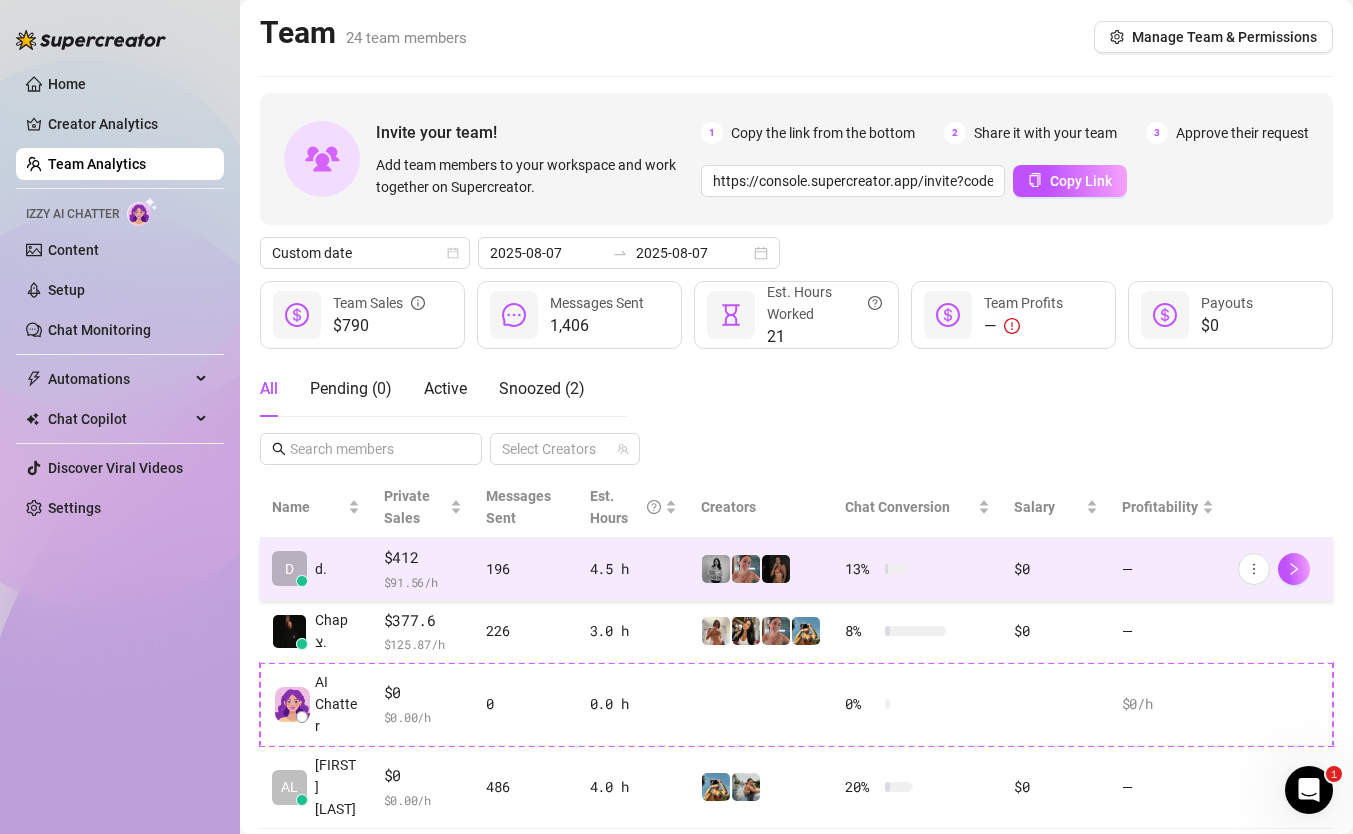 scroll, scrollTop: 45, scrollLeft: 0, axis: vertical 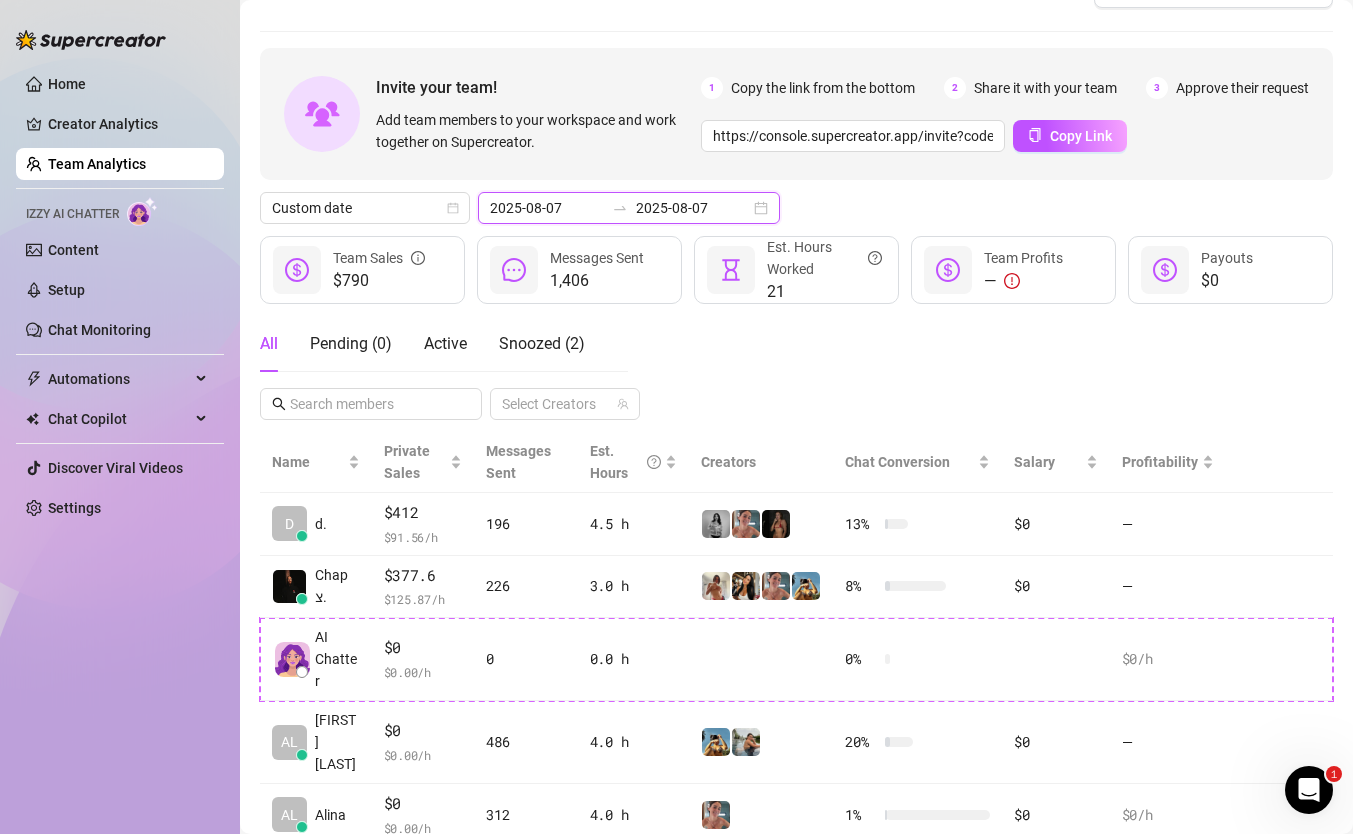 click on "2025-08-07" at bounding box center (547, 208) 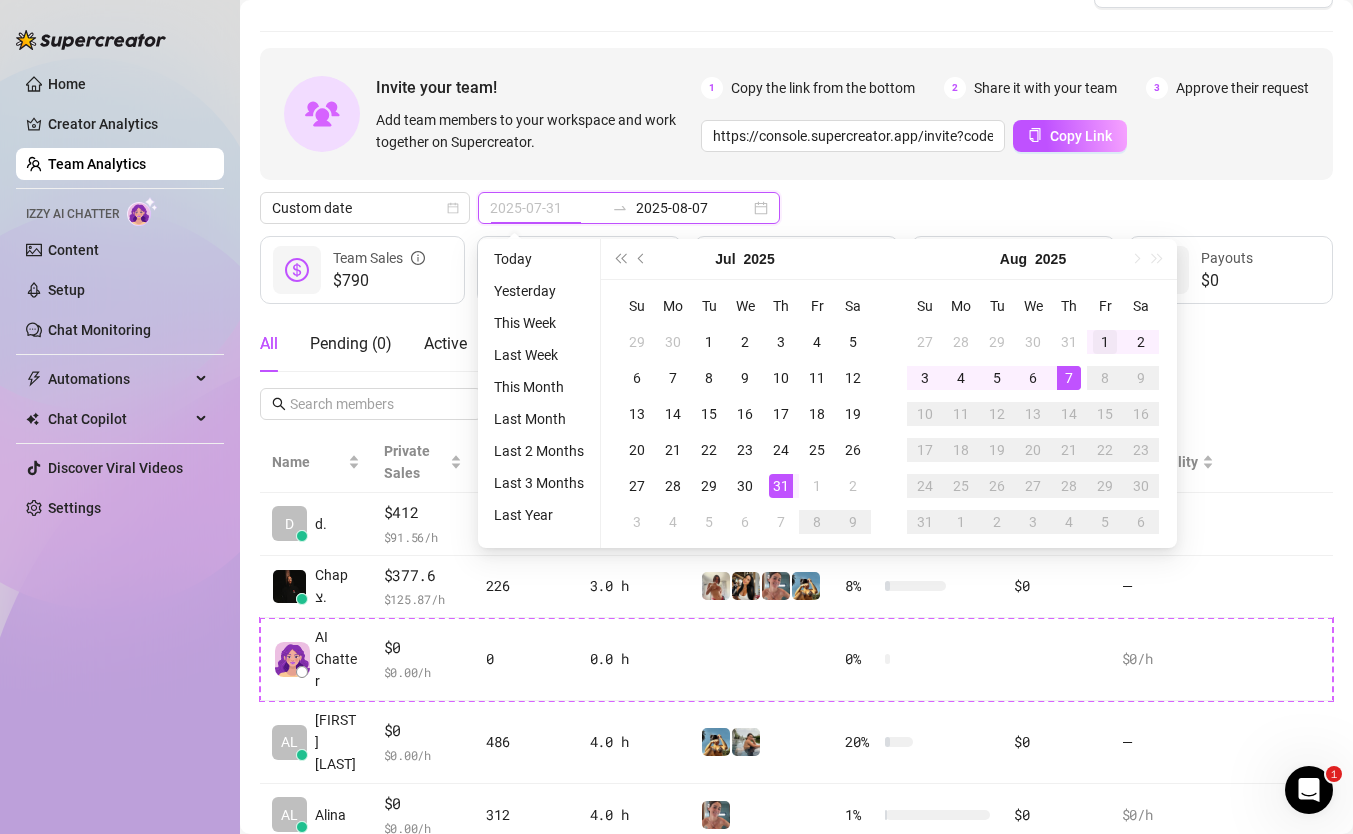 type on "2025-08-01" 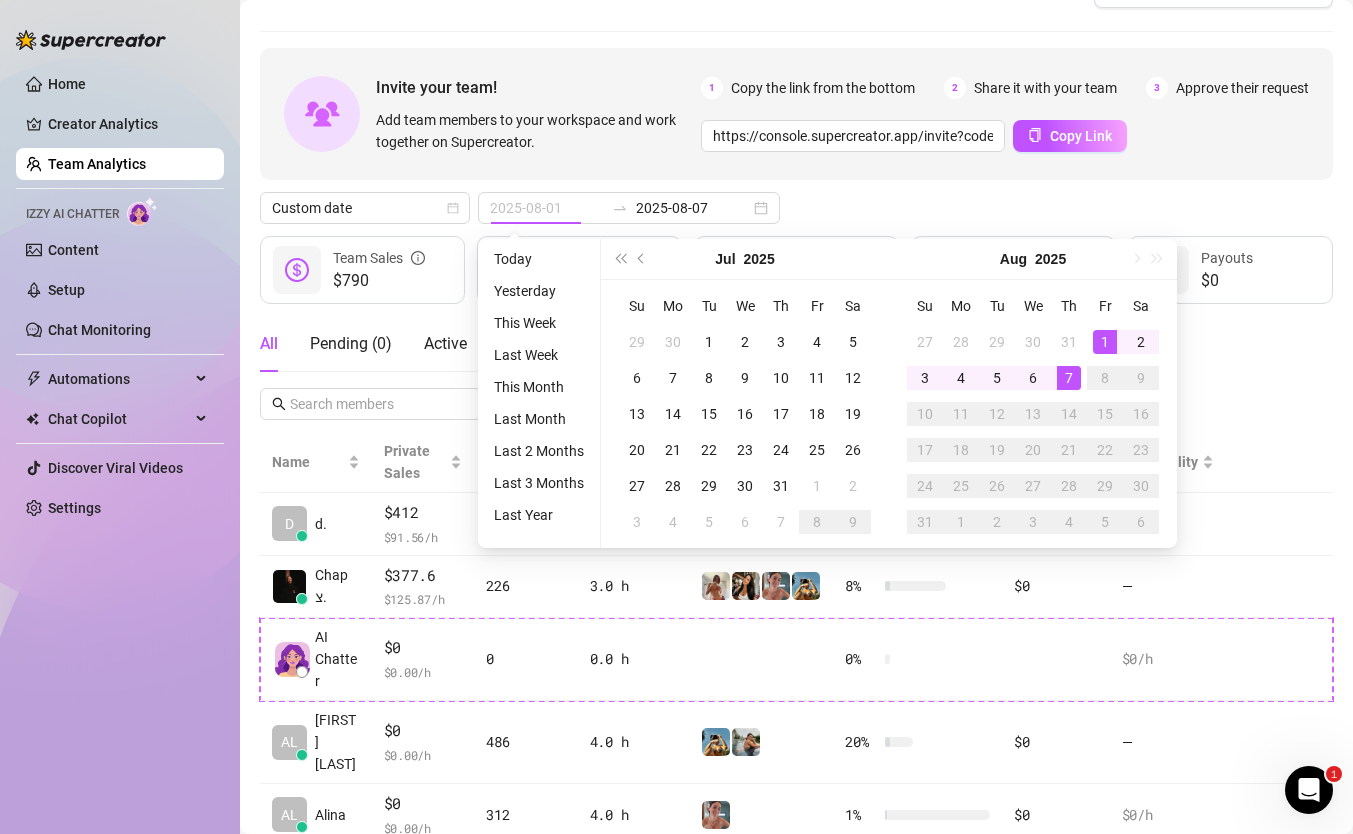 click on "1" at bounding box center [1105, 342] 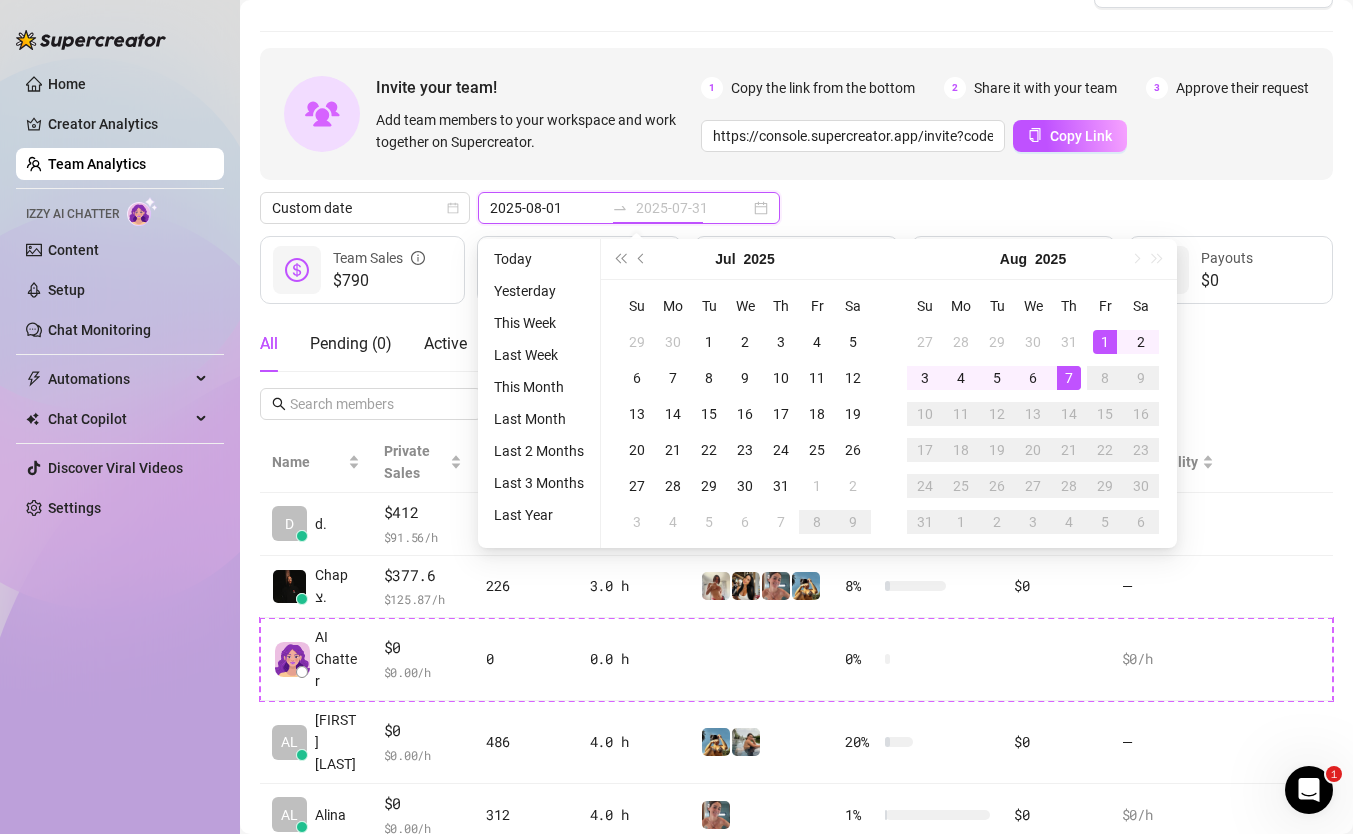 type on "2025-08-07" 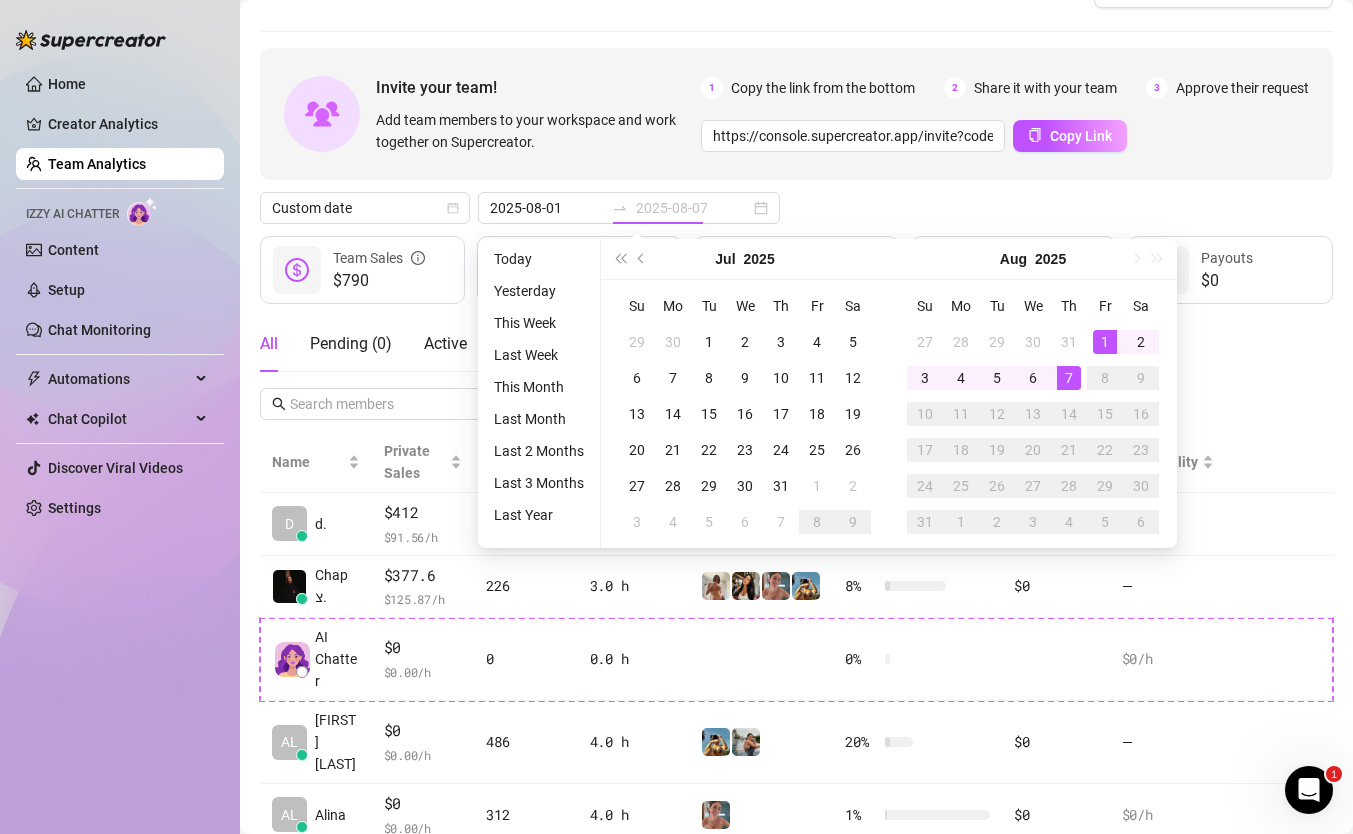 click on "7" at bounding box center [1069, 378] 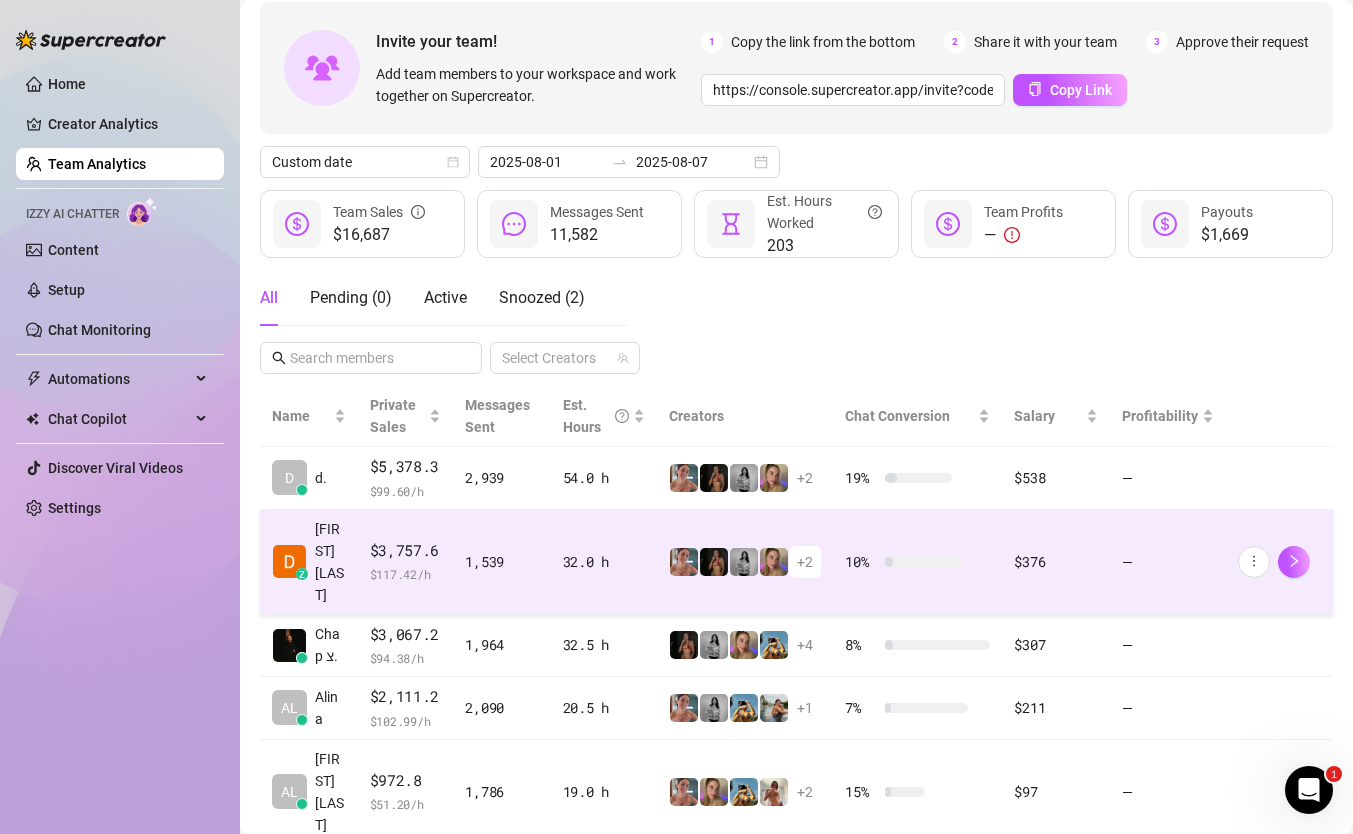scroll, scrollTop: 0, scrollLeft: 0, axis: both 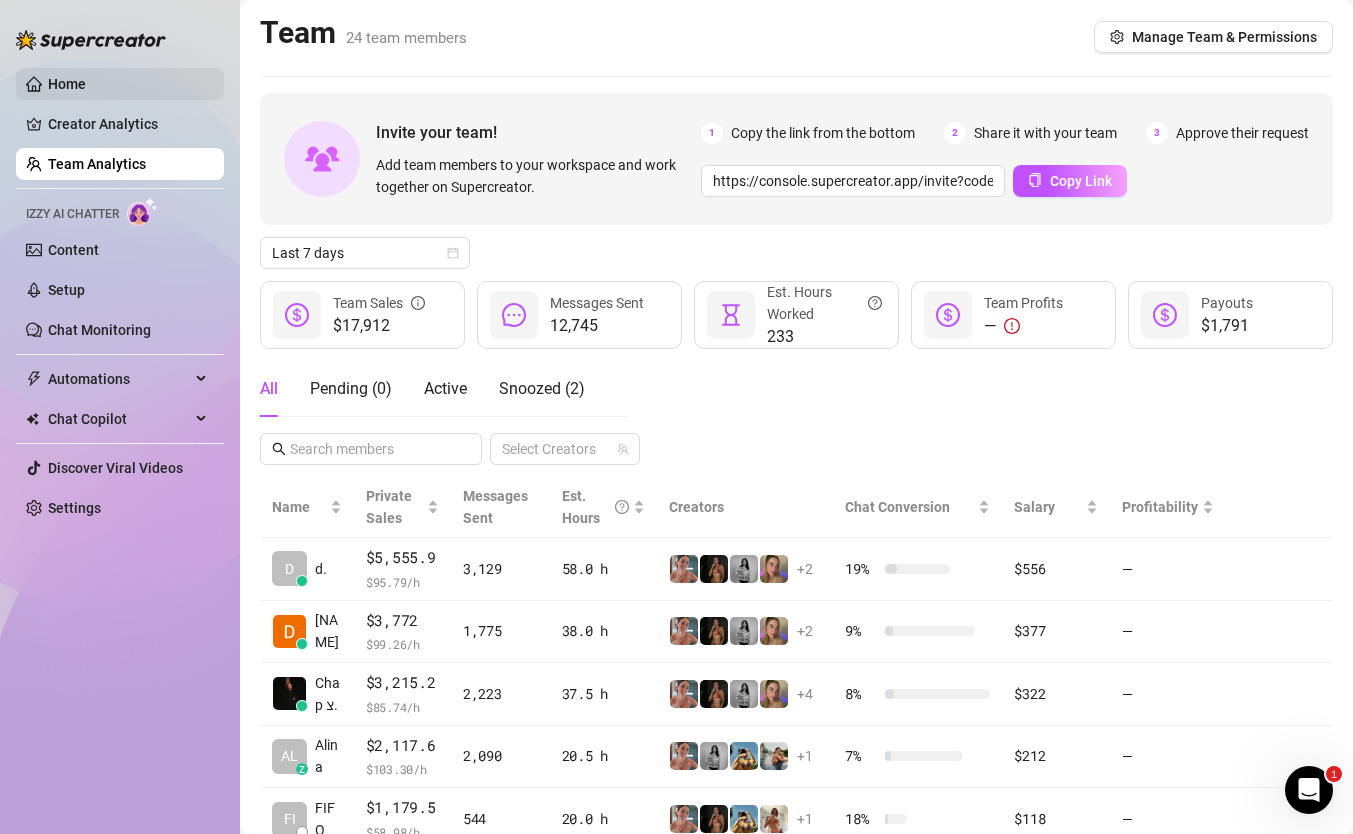 click on "Home" at bounding box center [67, 84] 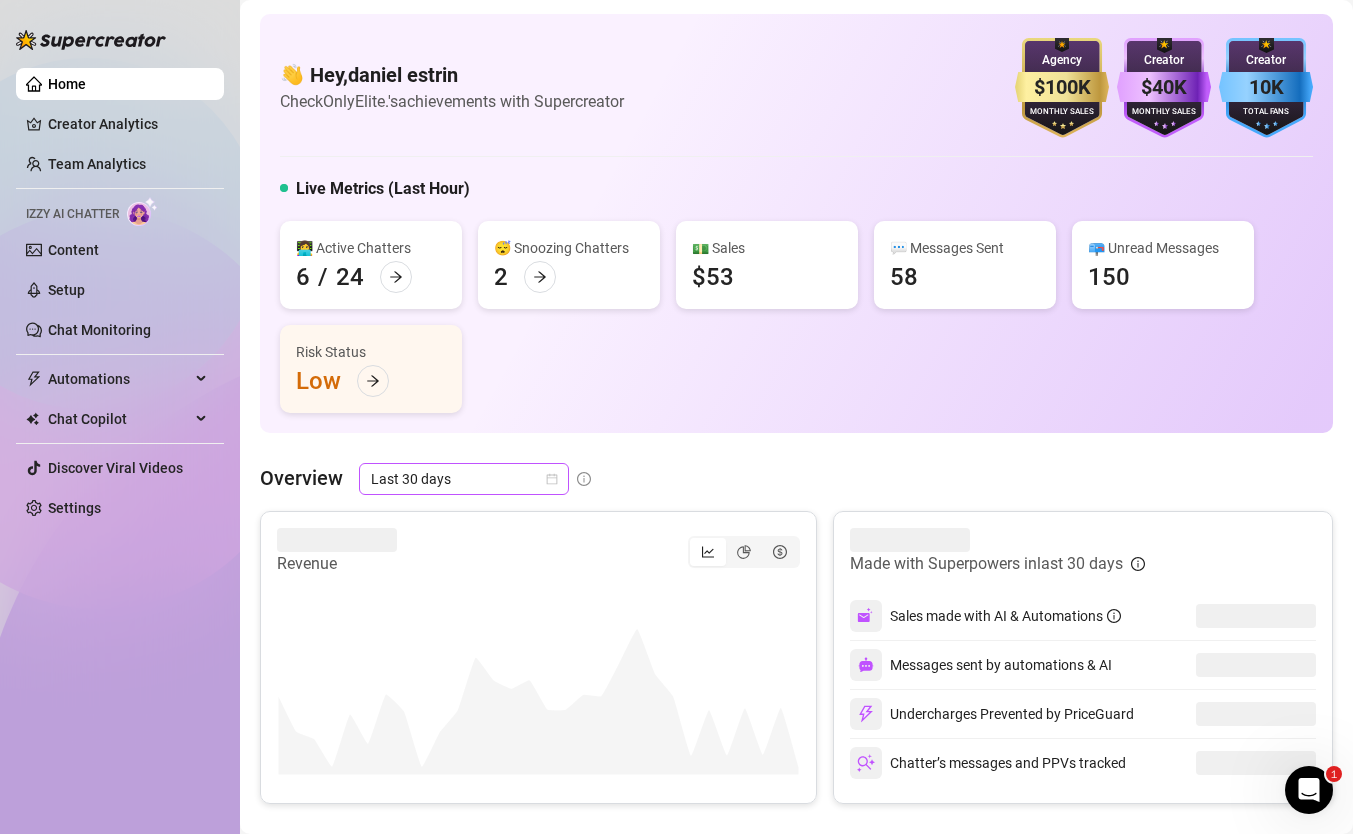 click on "Last 30 days" at bounding box center (464, 479) 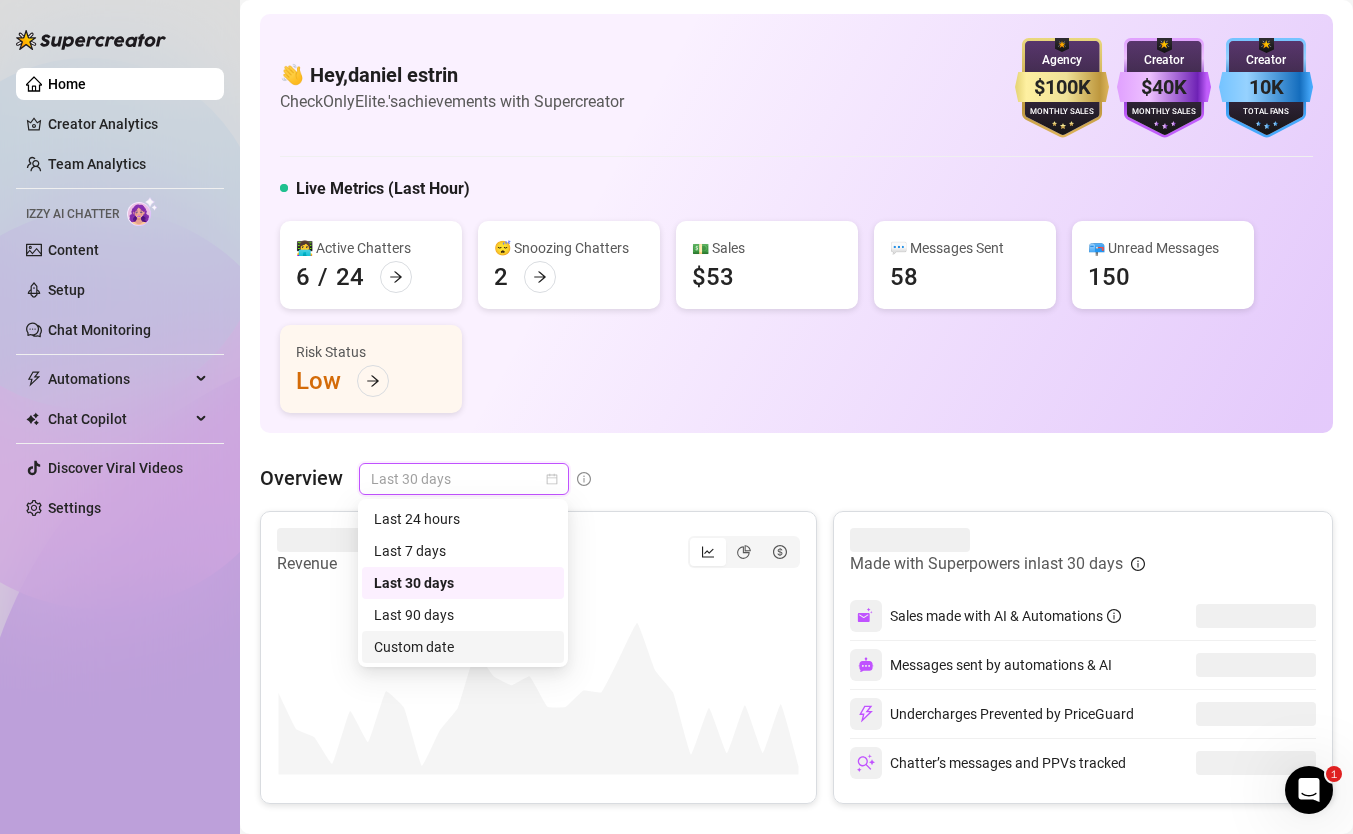 click on "Custom date" at bounding box center [463, 647] 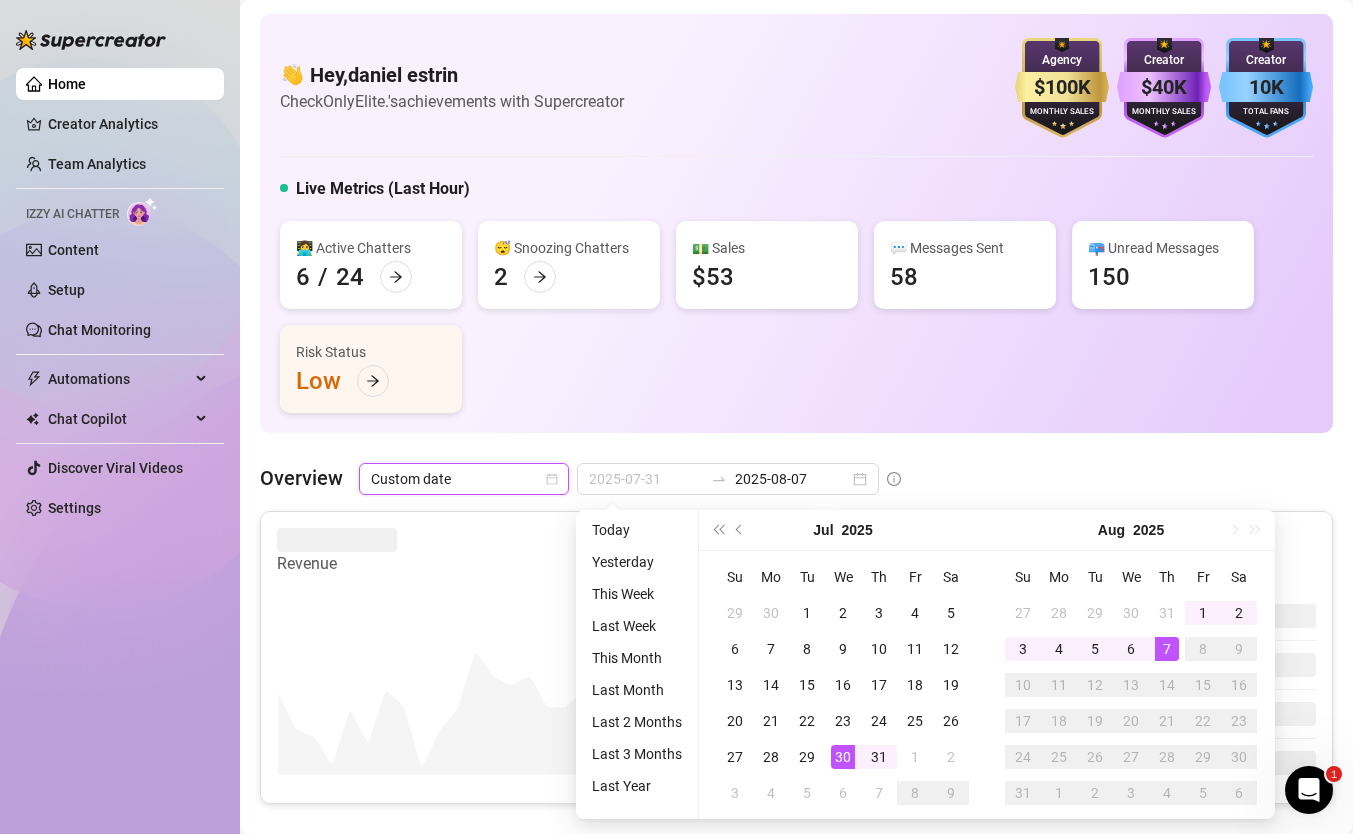 type on "2025-08-07" 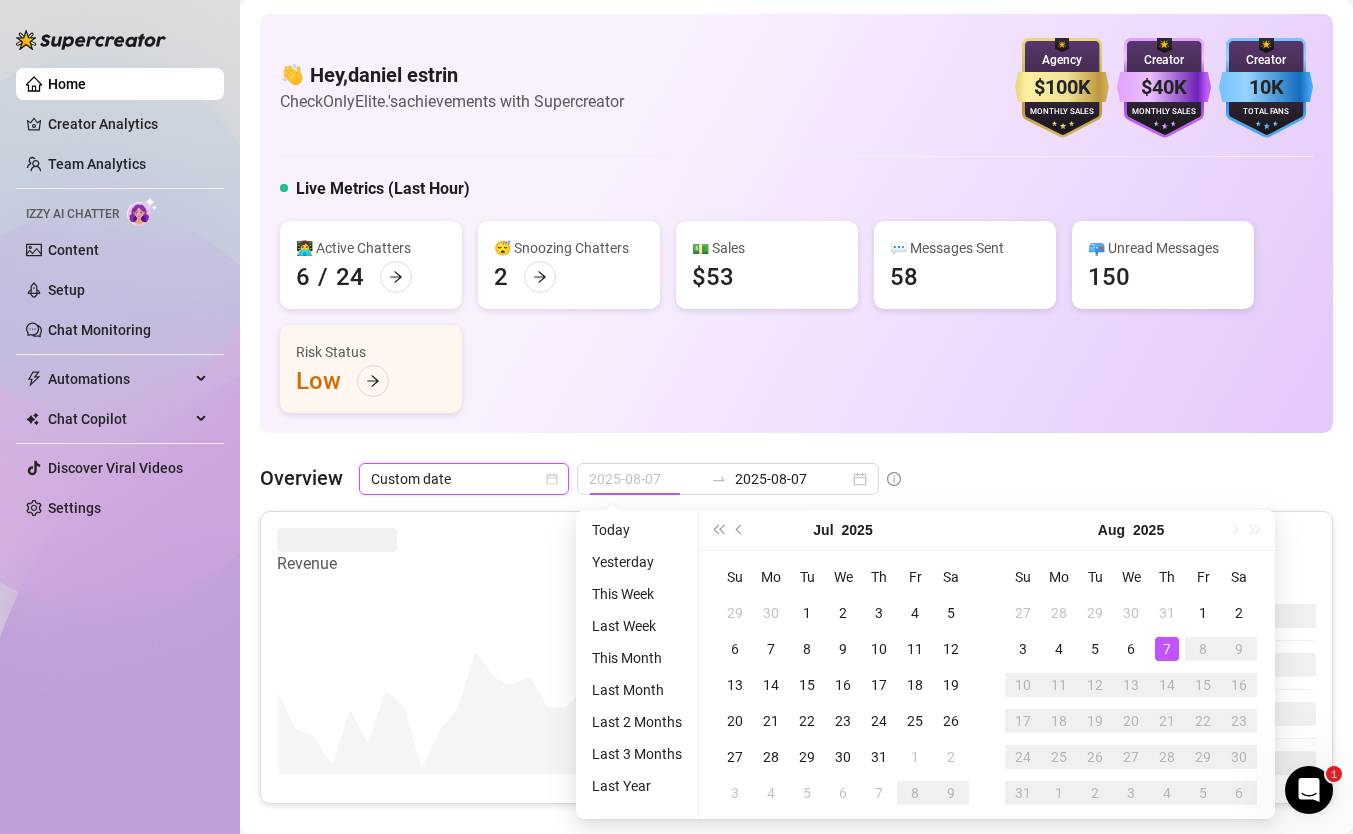 click on "7" at bounding box center [1167, 649] 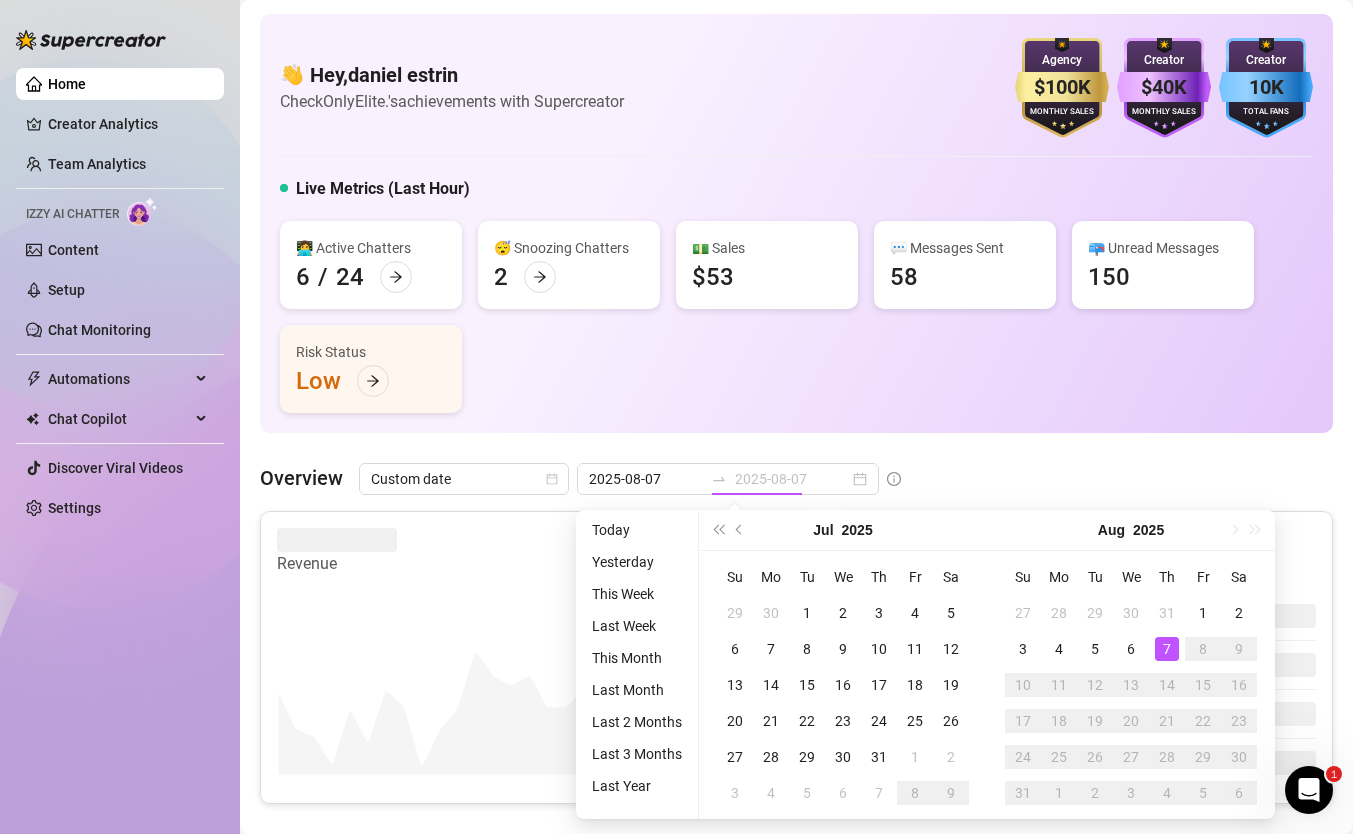 click on "7" at bounding box center [1167, 649] 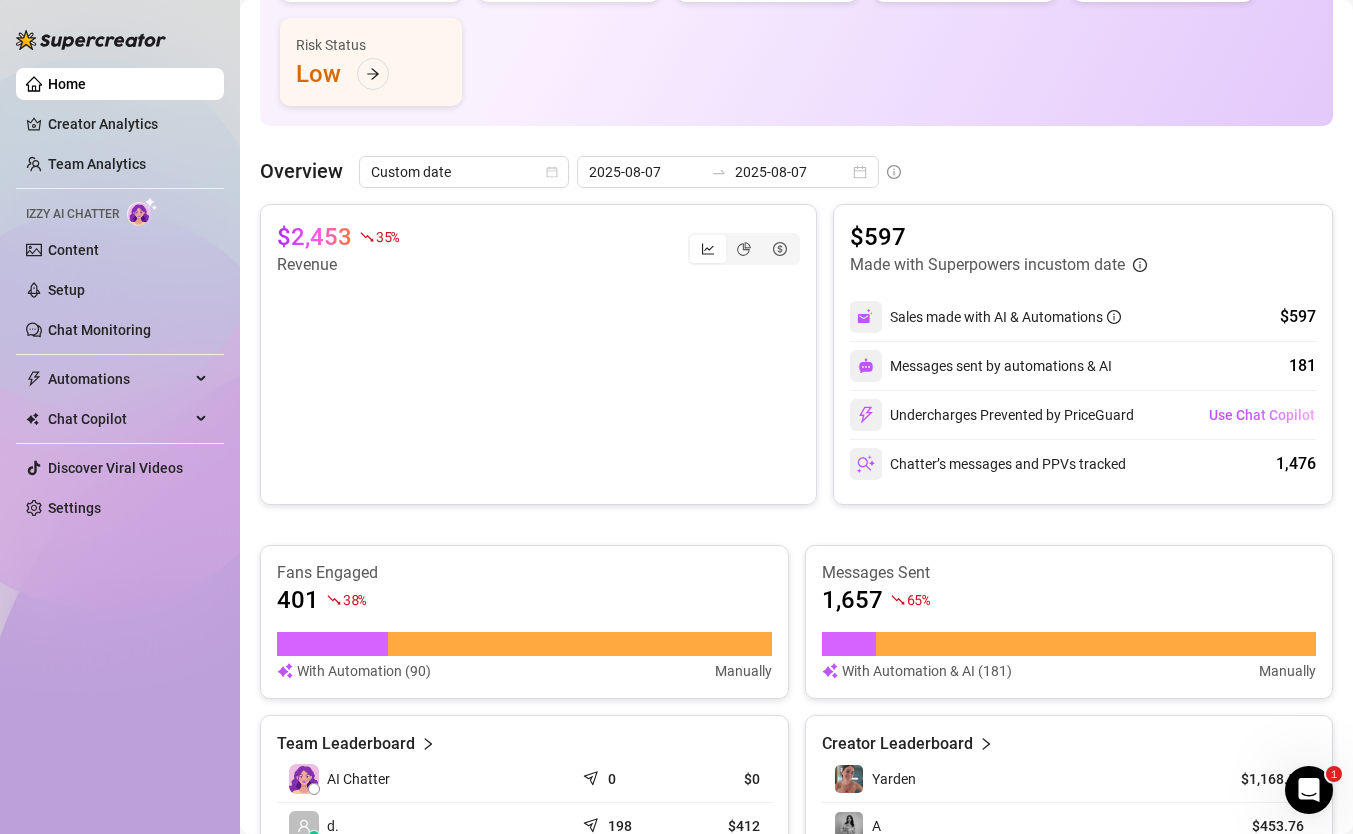 scroll, scrollTop: 287, scrollLeft: 0, axis: vertical 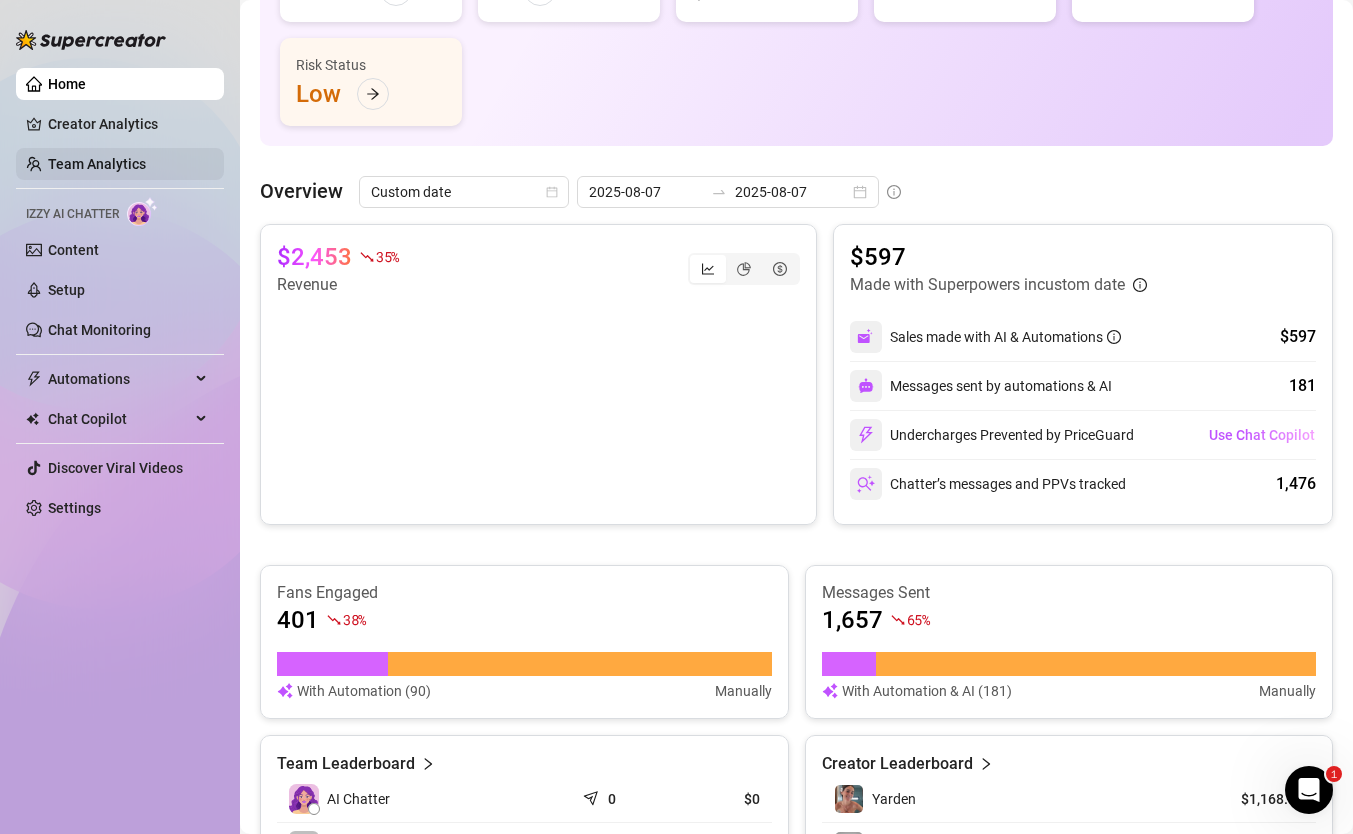 click on "Team Analytics" at bounding box center [97, 164] 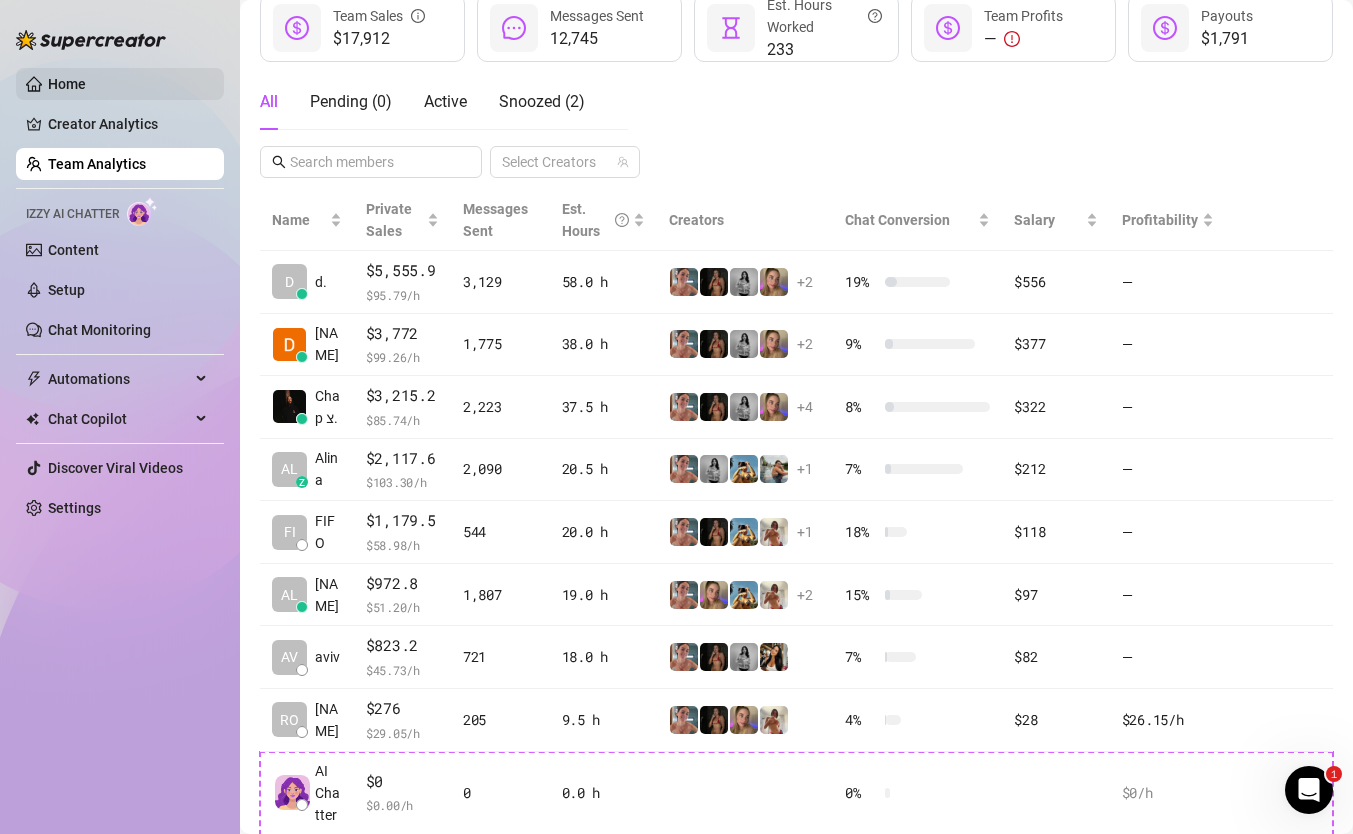 click on "Home" at bounding box center (67, 84) 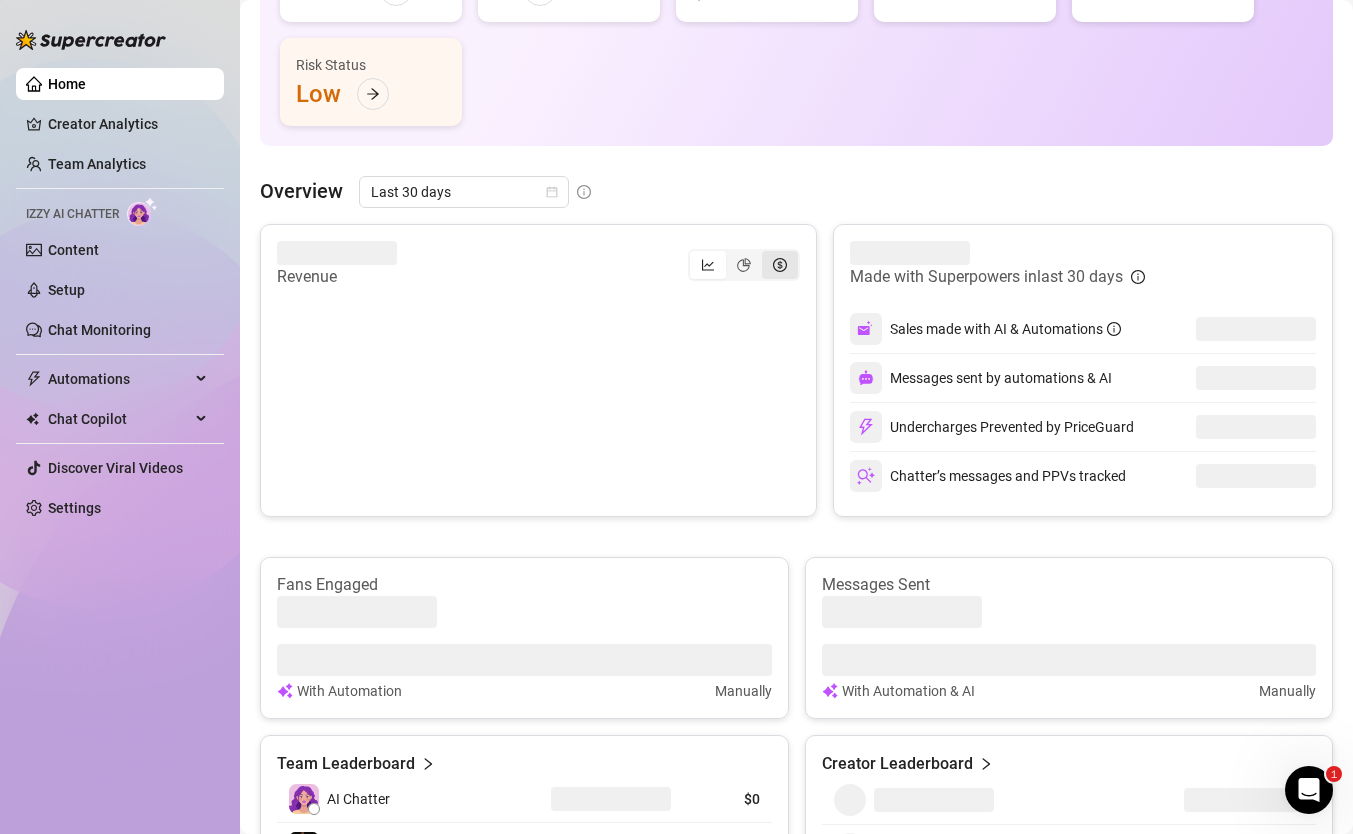 click at bounding box center (780, 265) 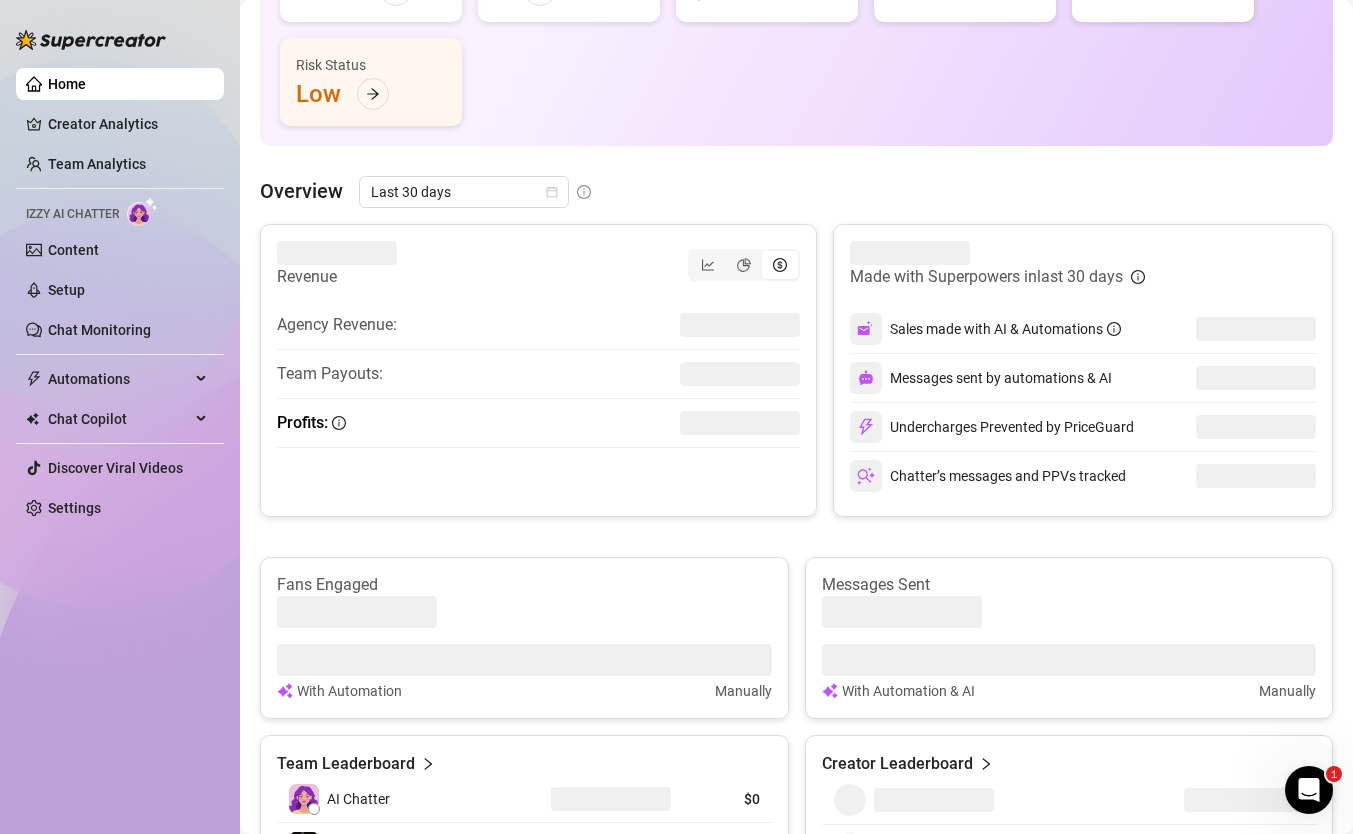 click on "Overview Last 30 days Revenue Agency Revenue: Team Payouts: Profits: Made with Superpowers in  last 30 days Sales made with AI & Automations Messages sent by automations & AI Undercharges Prevented by PriceGuard Chatter’s messages and PPVs tracked Fans Engaged With Automation   Manually Messages Sent With Automation & AI   Manually Team Leaderboard AI Chatter $0 Chap צ. $12,623.2 [NAME] $11,392.4  d. $11,123.9 [NAME] $7,595.2 1 2 3 4 5 Creator Leaderboard 1 2" at bounding box center [796, 635] 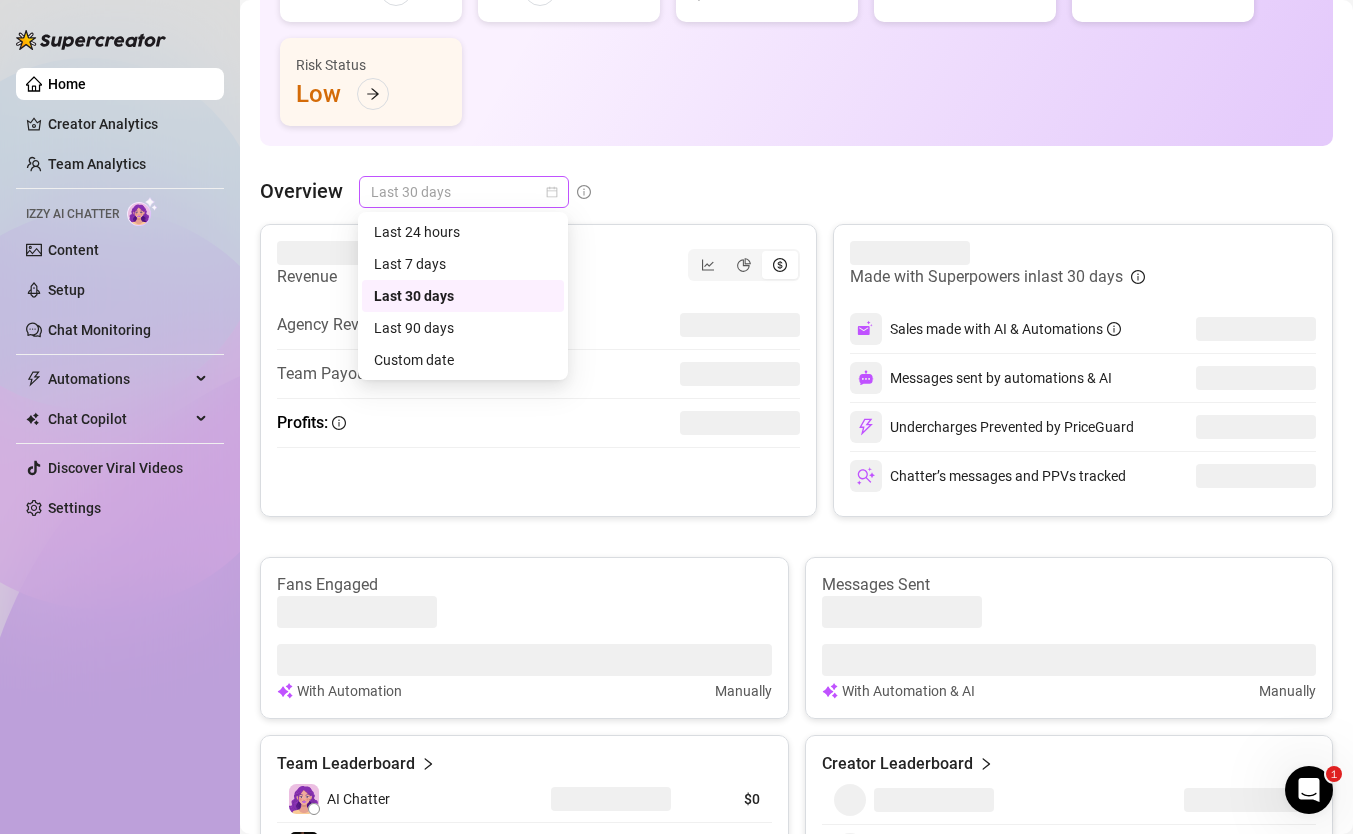 click on "Last 30 days" at bounding box center [464, 192] 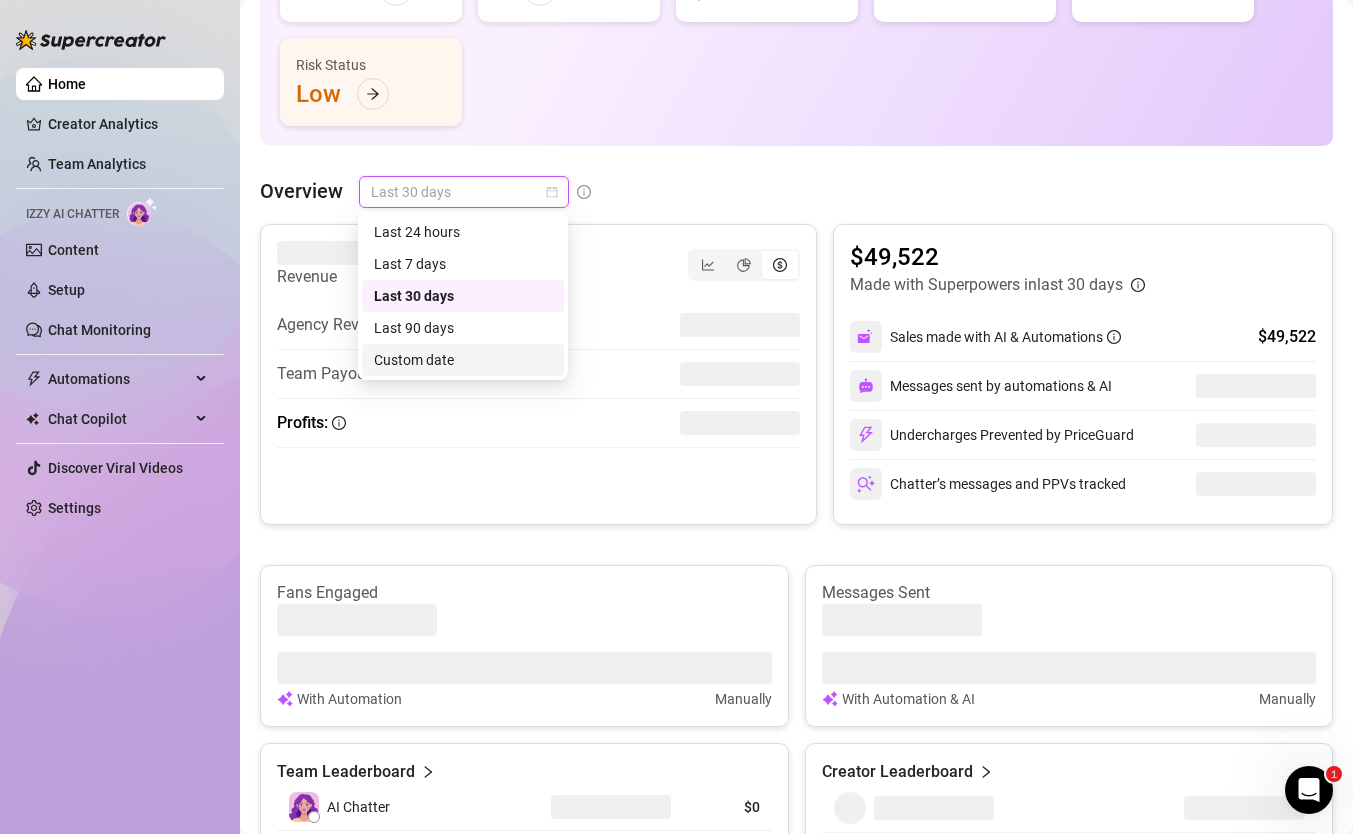 click on "Custom date" at bounding box center (463, 360) 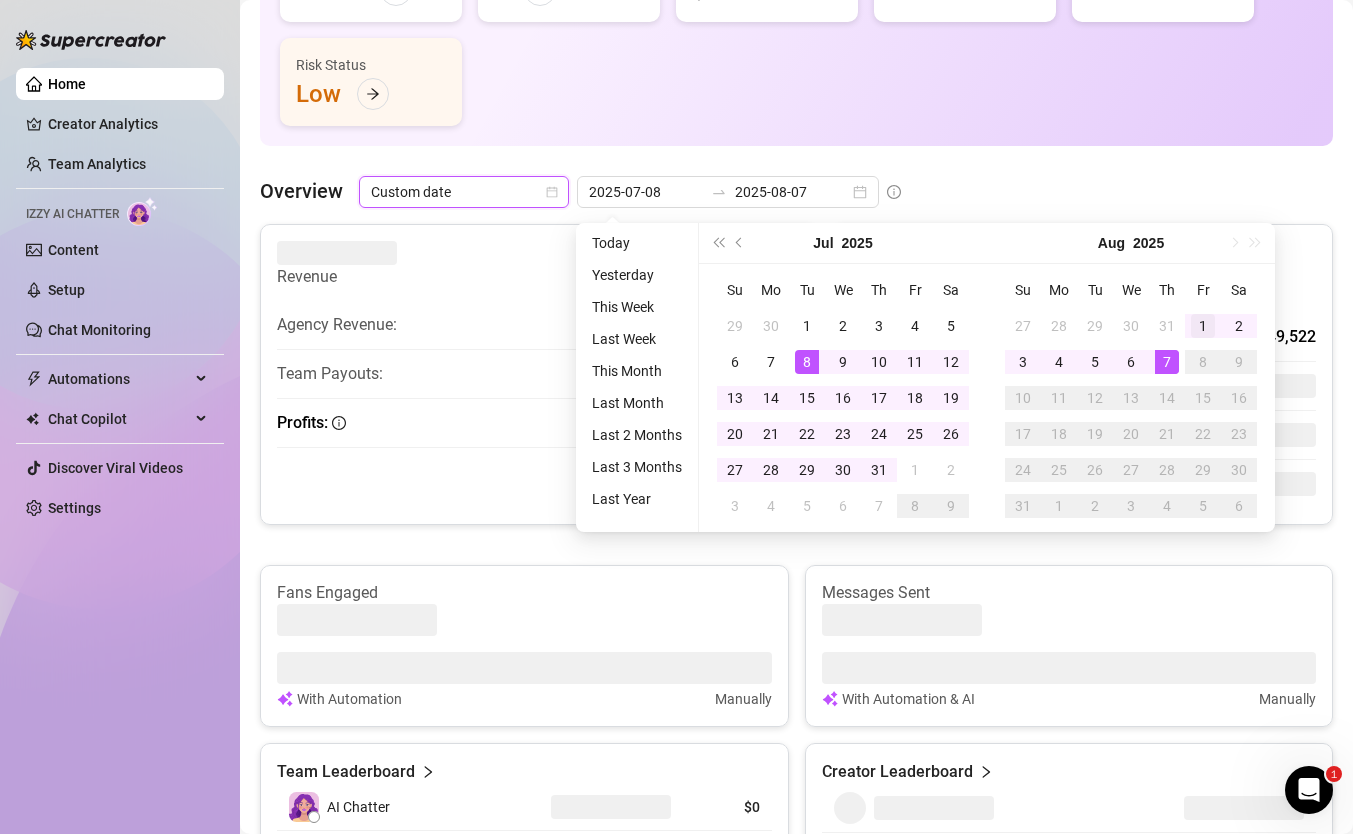 type on "2025-08-01" 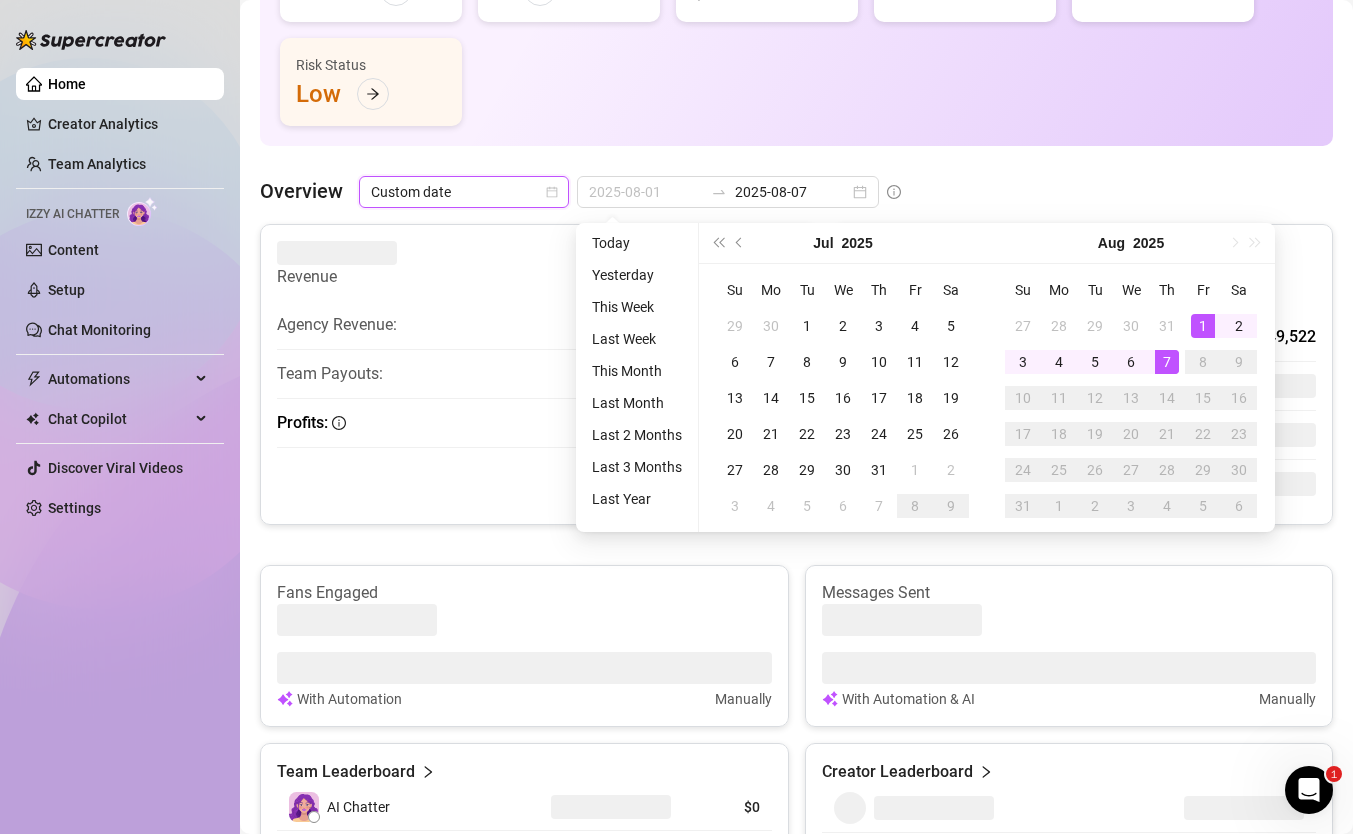 click on "1" at bounding box center (1203, 326) 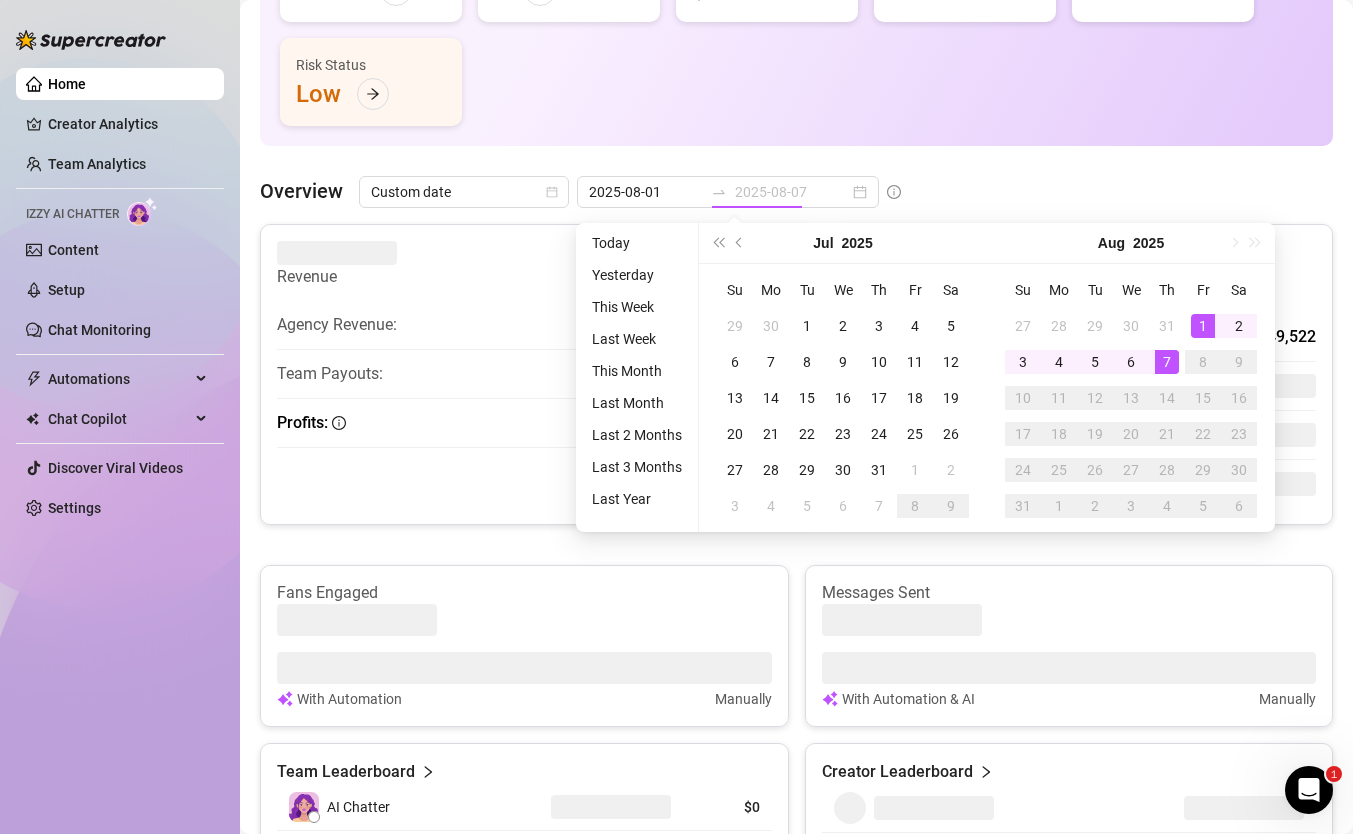click on "7" at bounding box center (1167, 362) 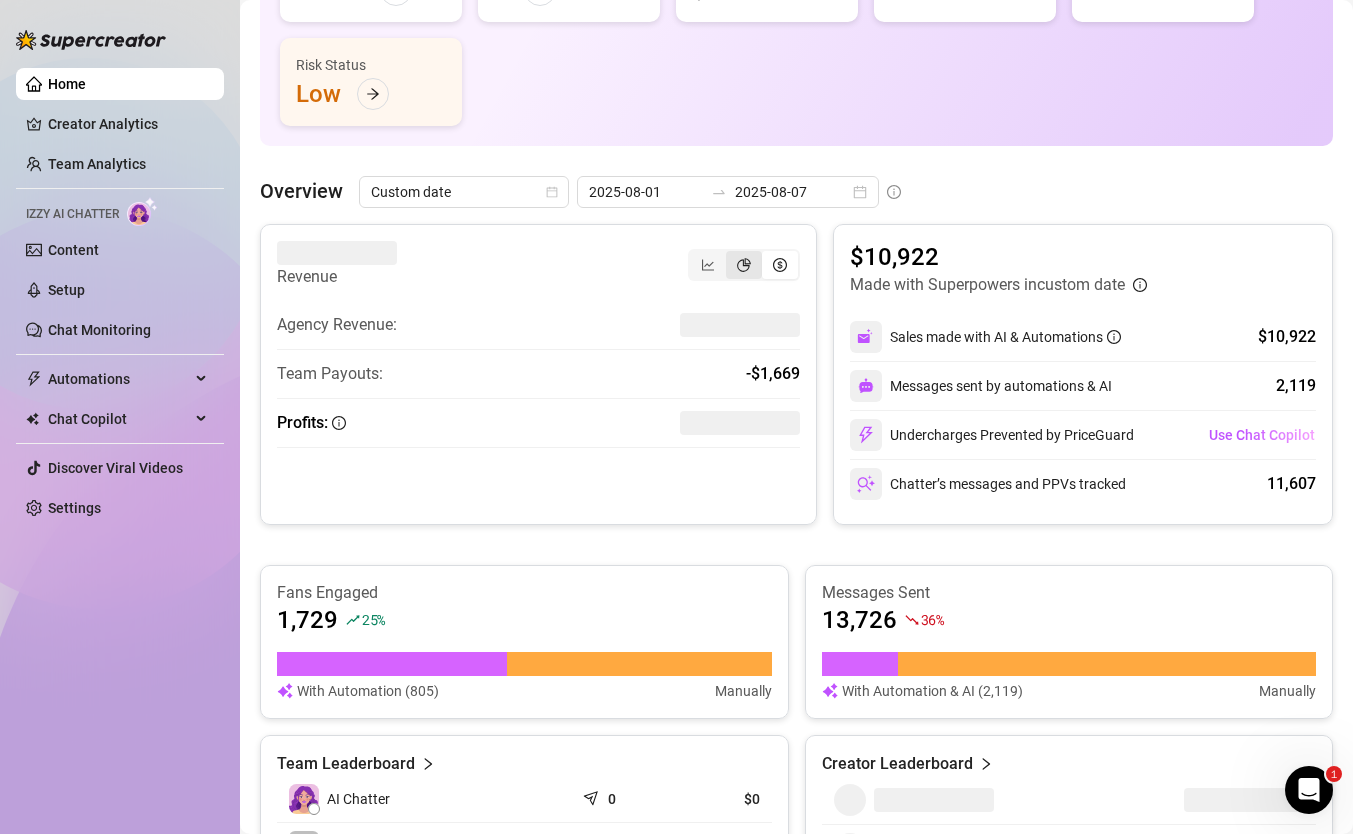 click at bounding box center [744, 265] 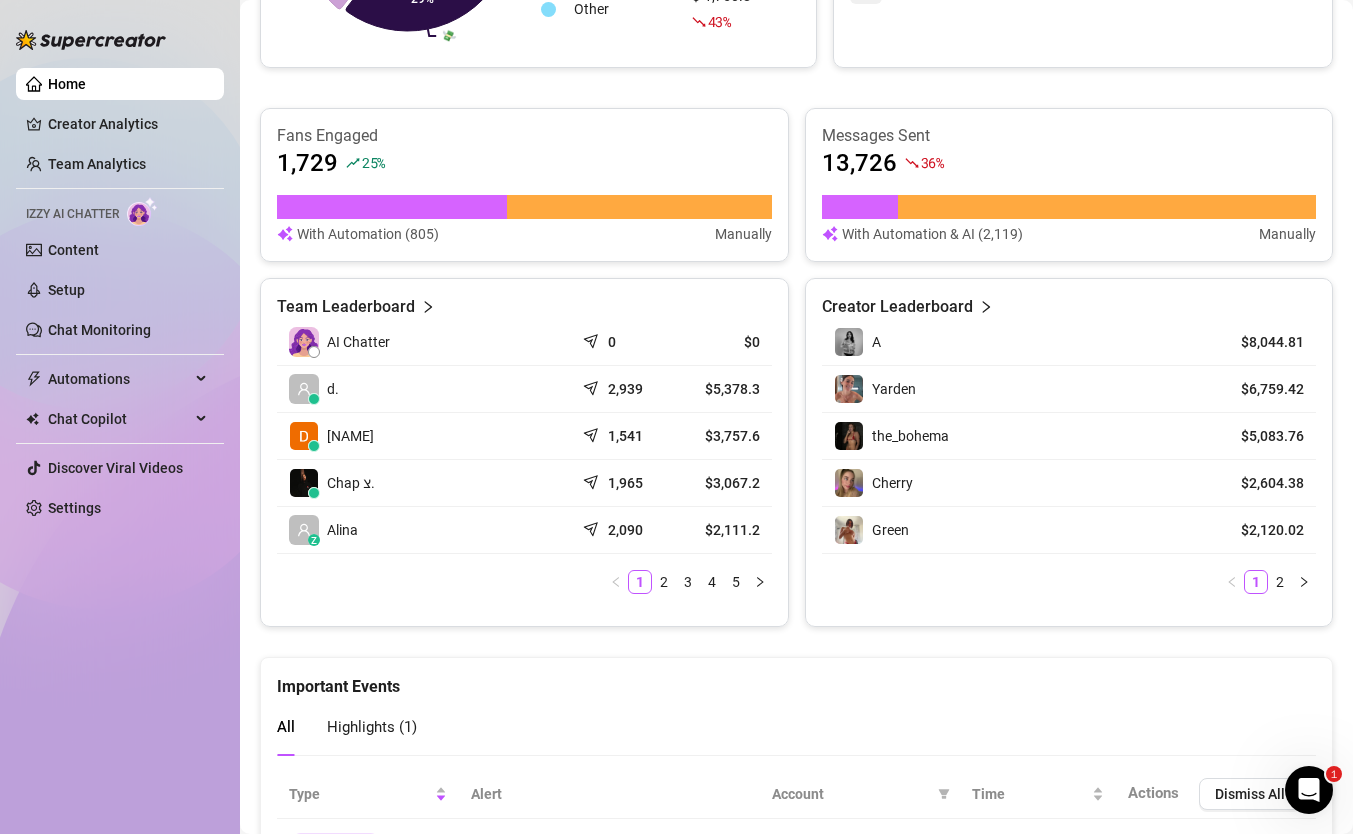 scroll, scrollTop: 898, scrollLeft: 0, axis: vertical 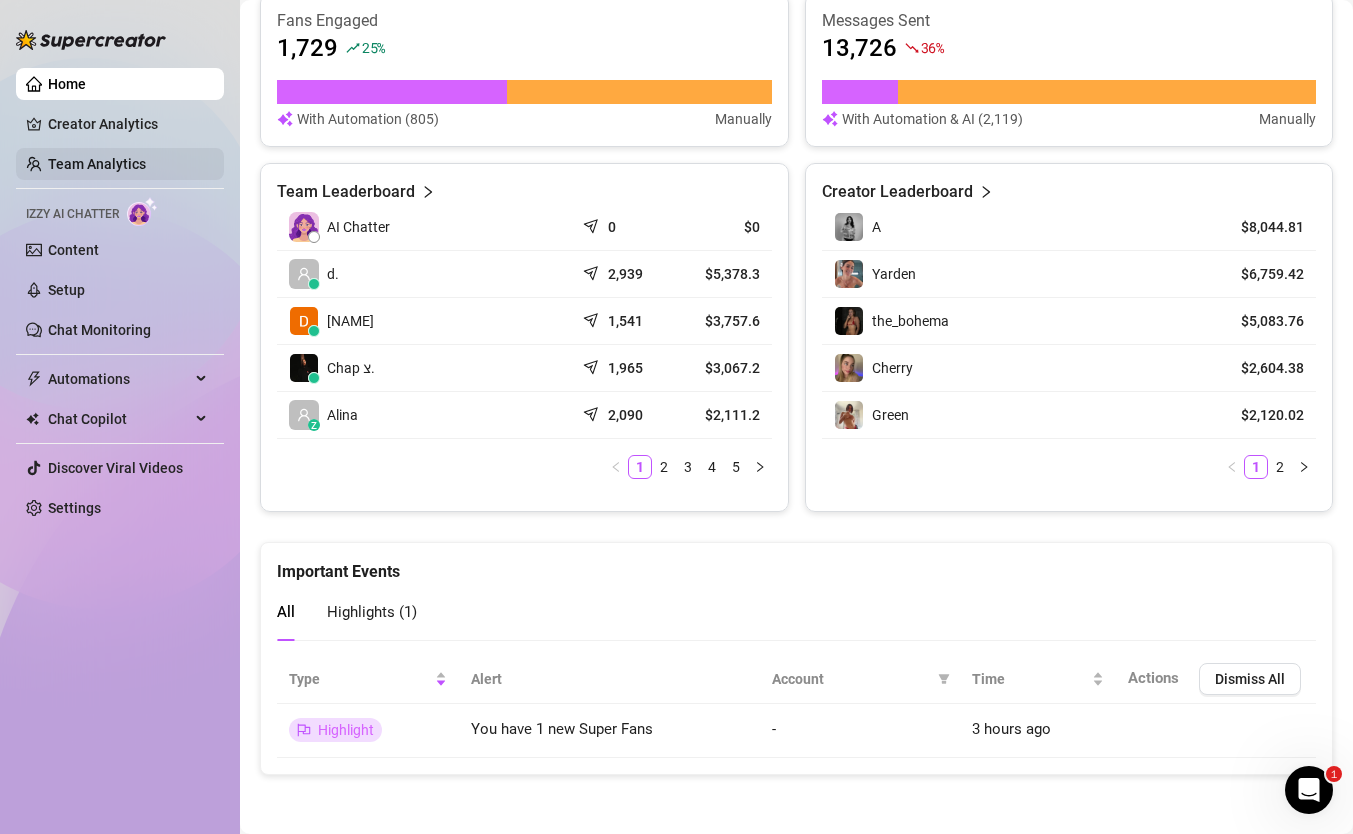 click on "Team Analytics" at bounding box center (97, 164) 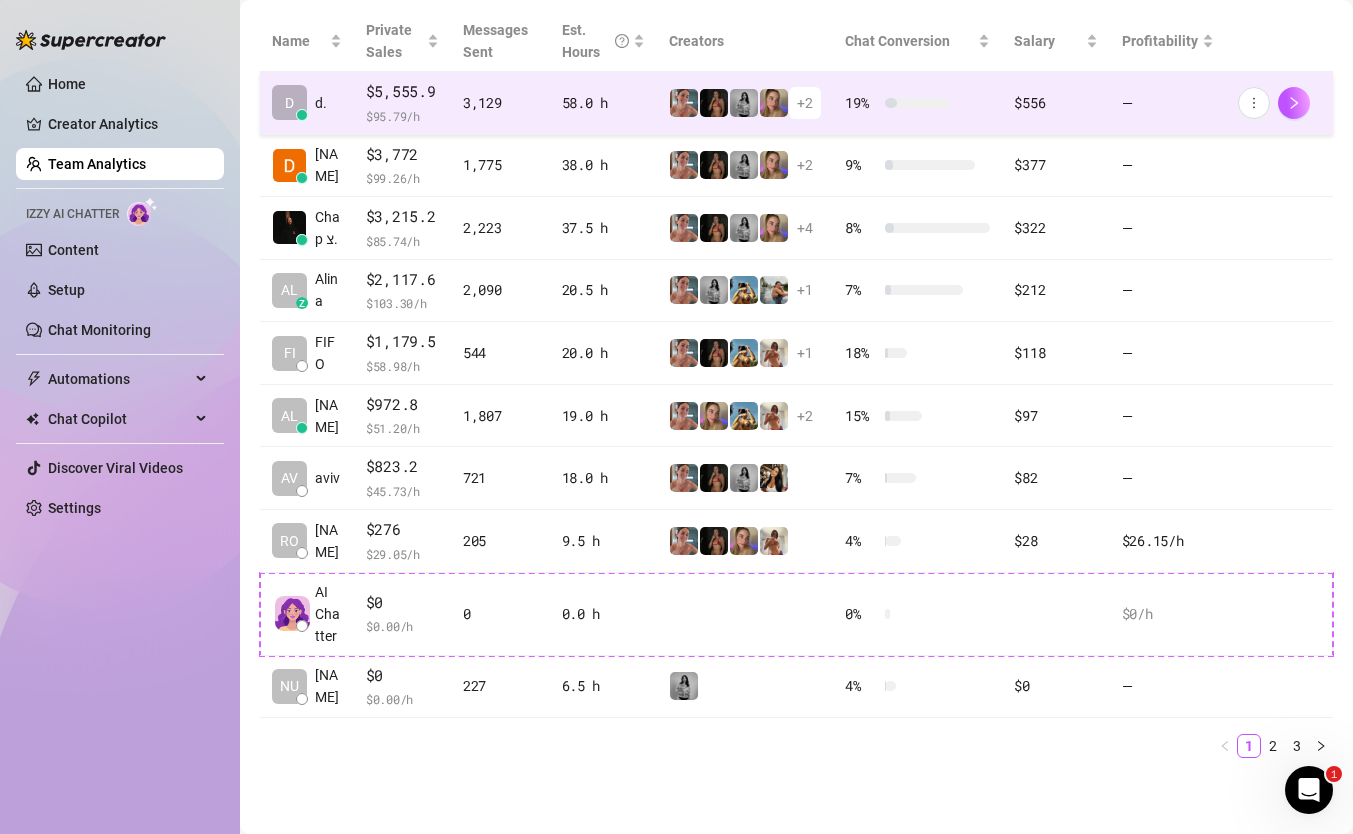 scroll, scrollTop: 0, scrollLeft: 0, axis: both 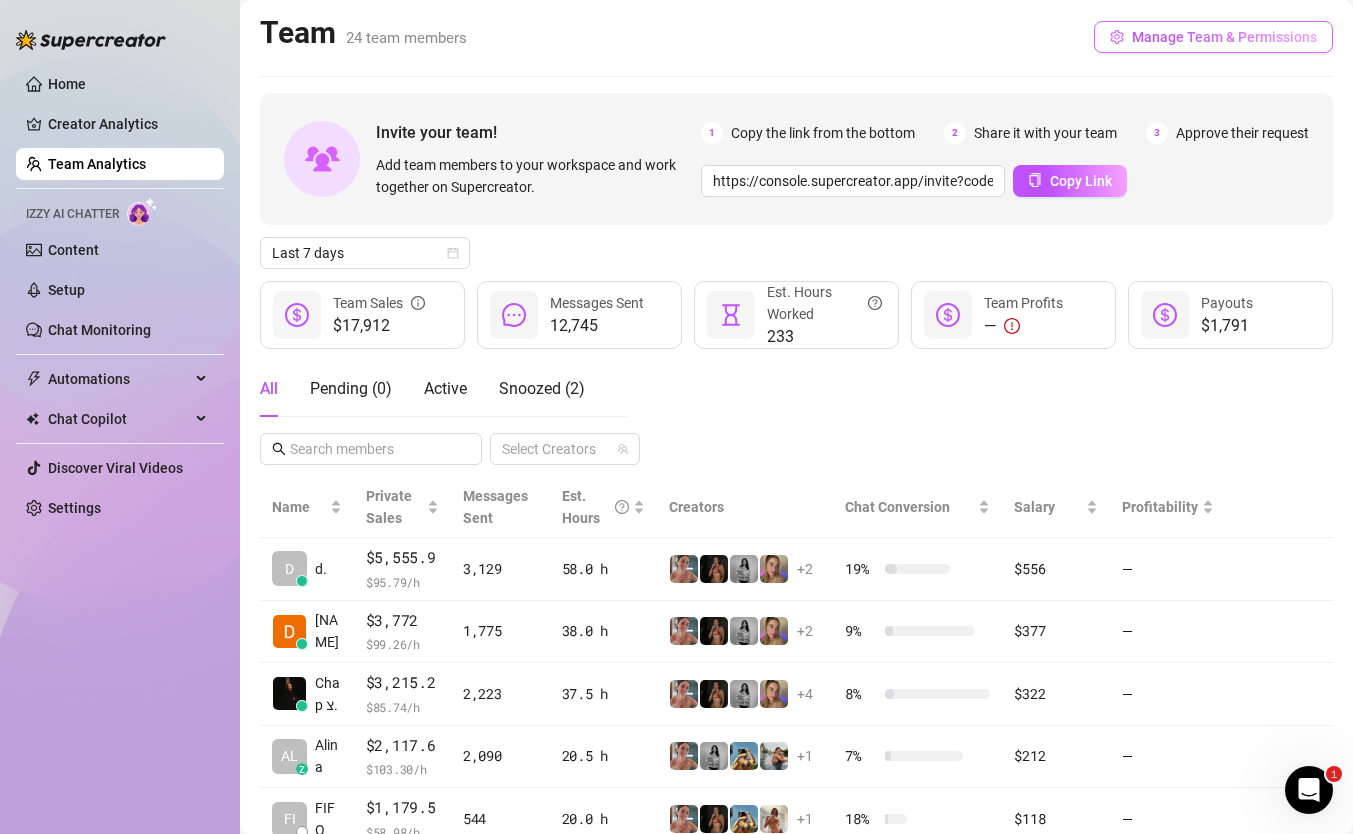 click on "Manage Team & Permissions" at bounding box center [1224, 37] 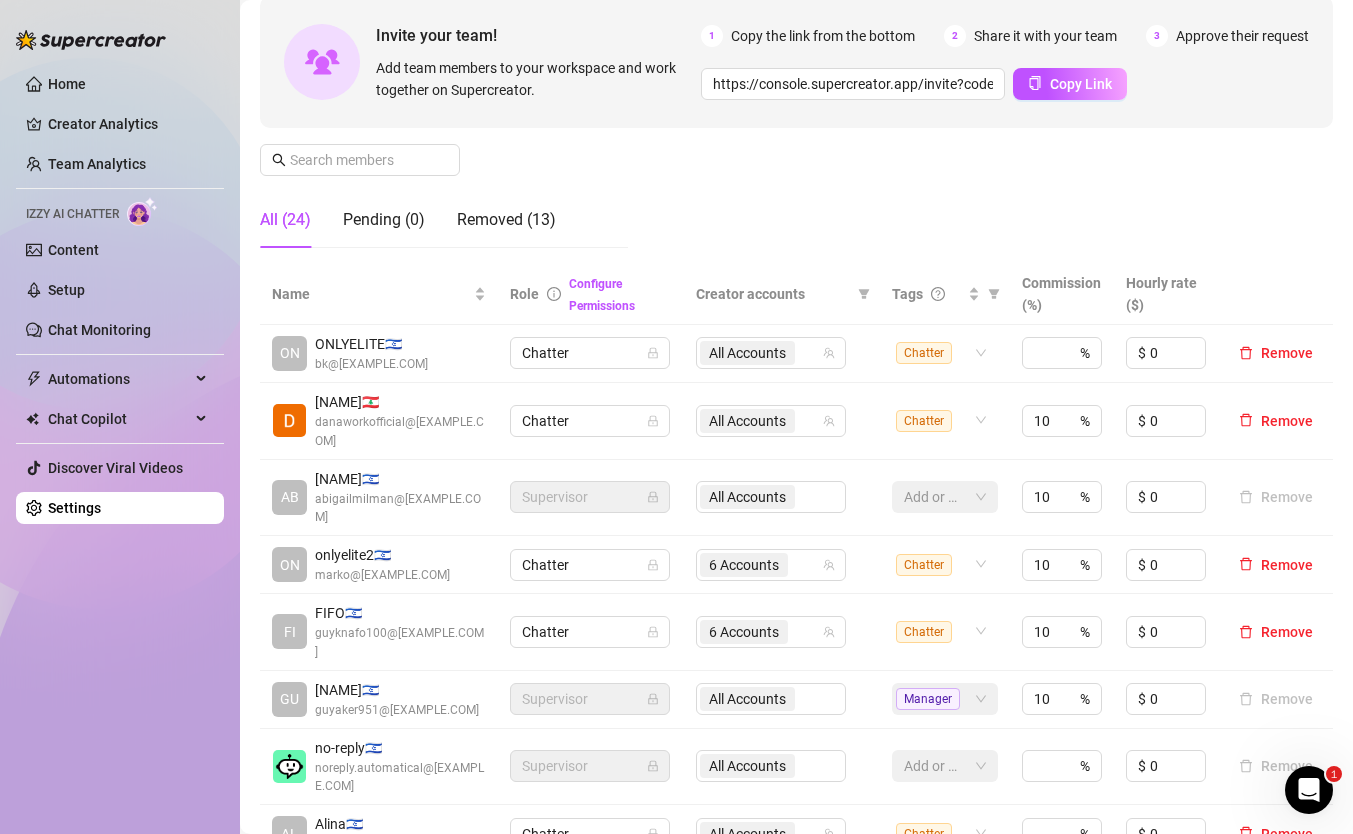 scroll, scrollTop: 942, scrollLeft: 0, axis: vertical 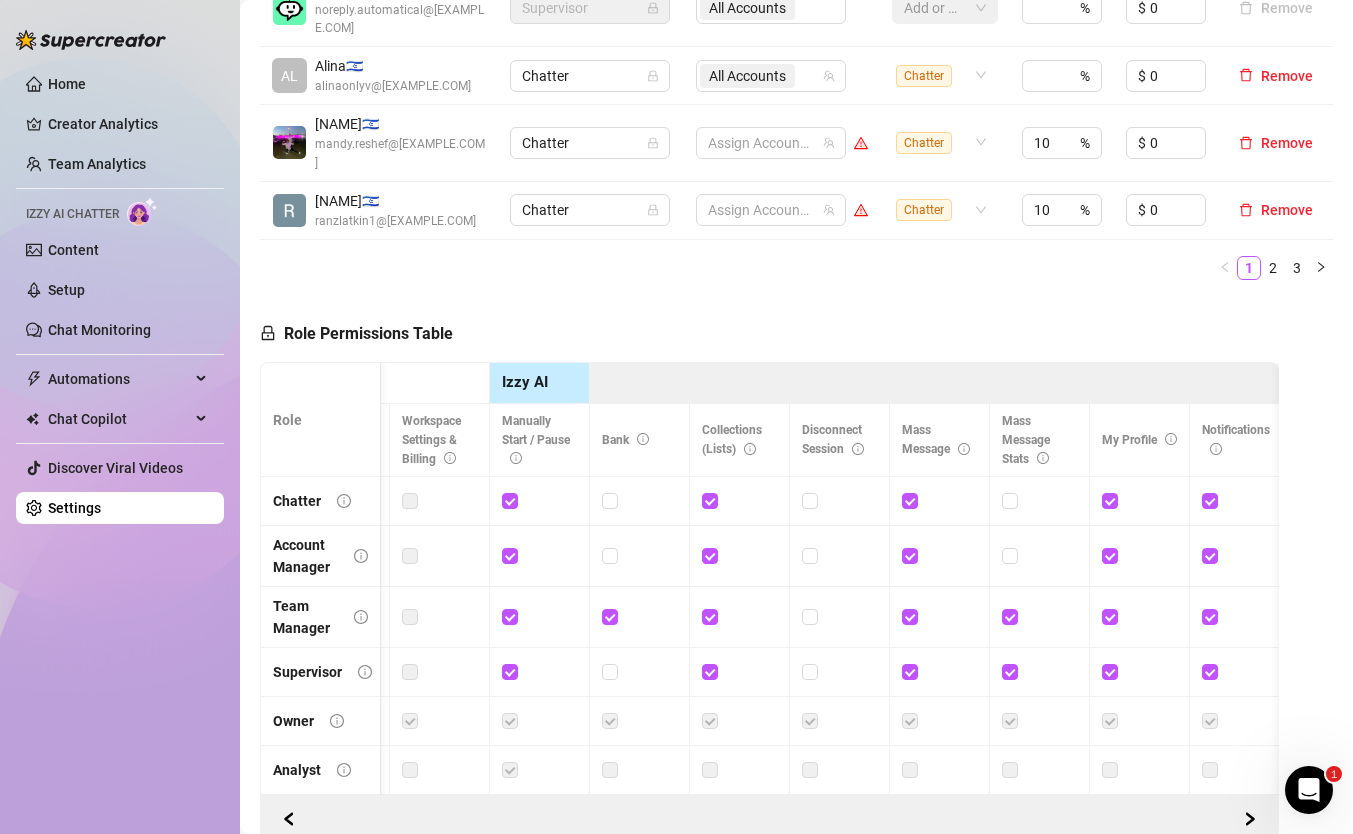 click at bounding box center [1010, 501] 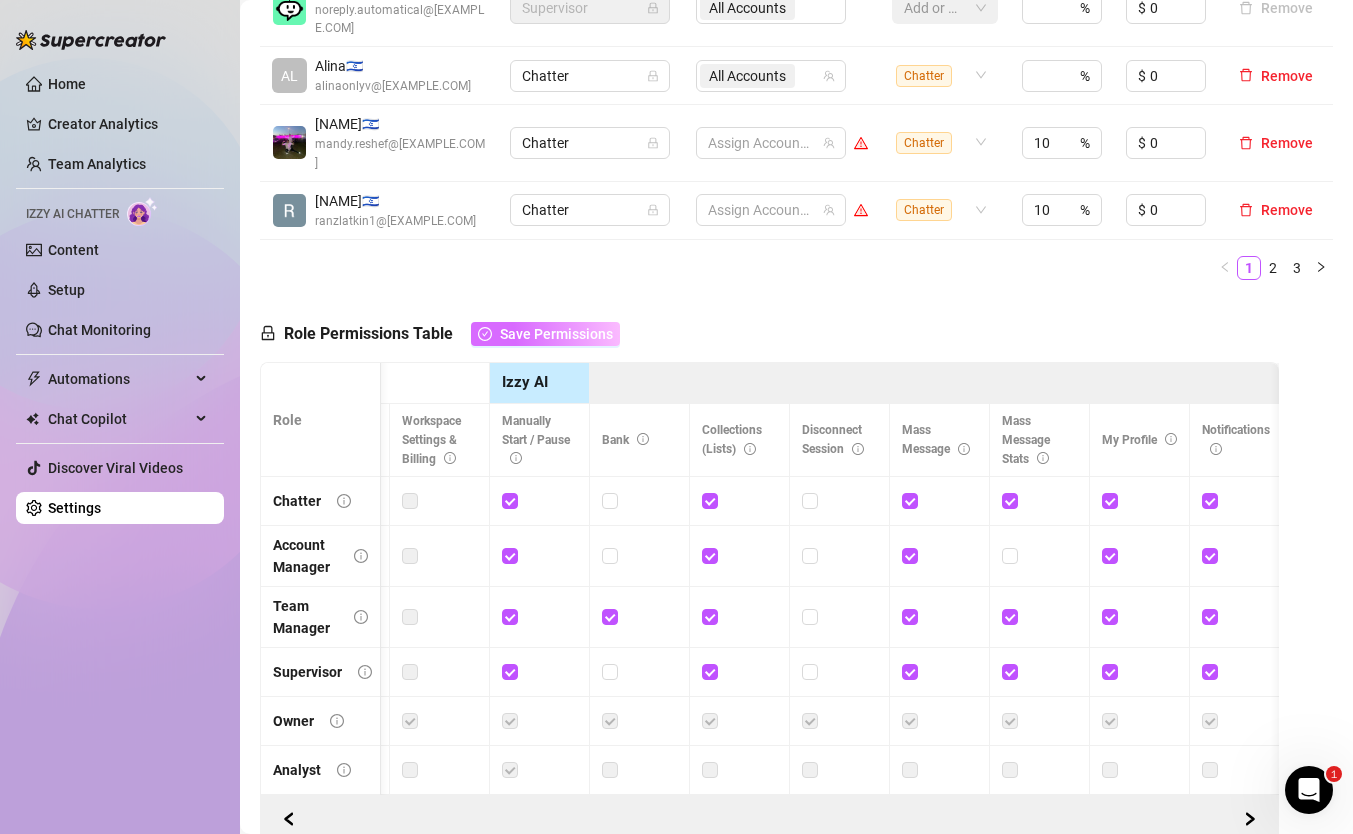 click on "Save Permissions" at bounding box center (556, 334) 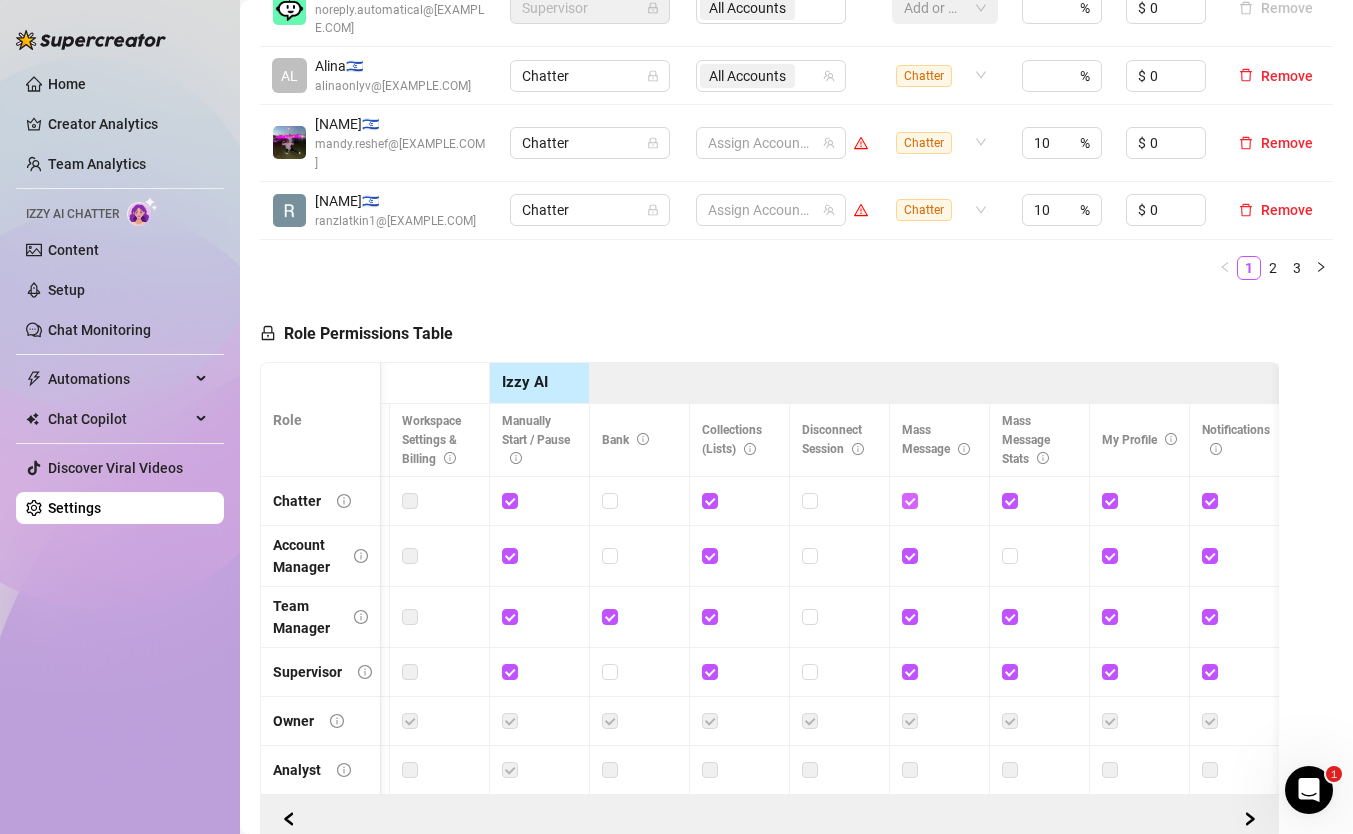 click at bounding box center [909, 500] 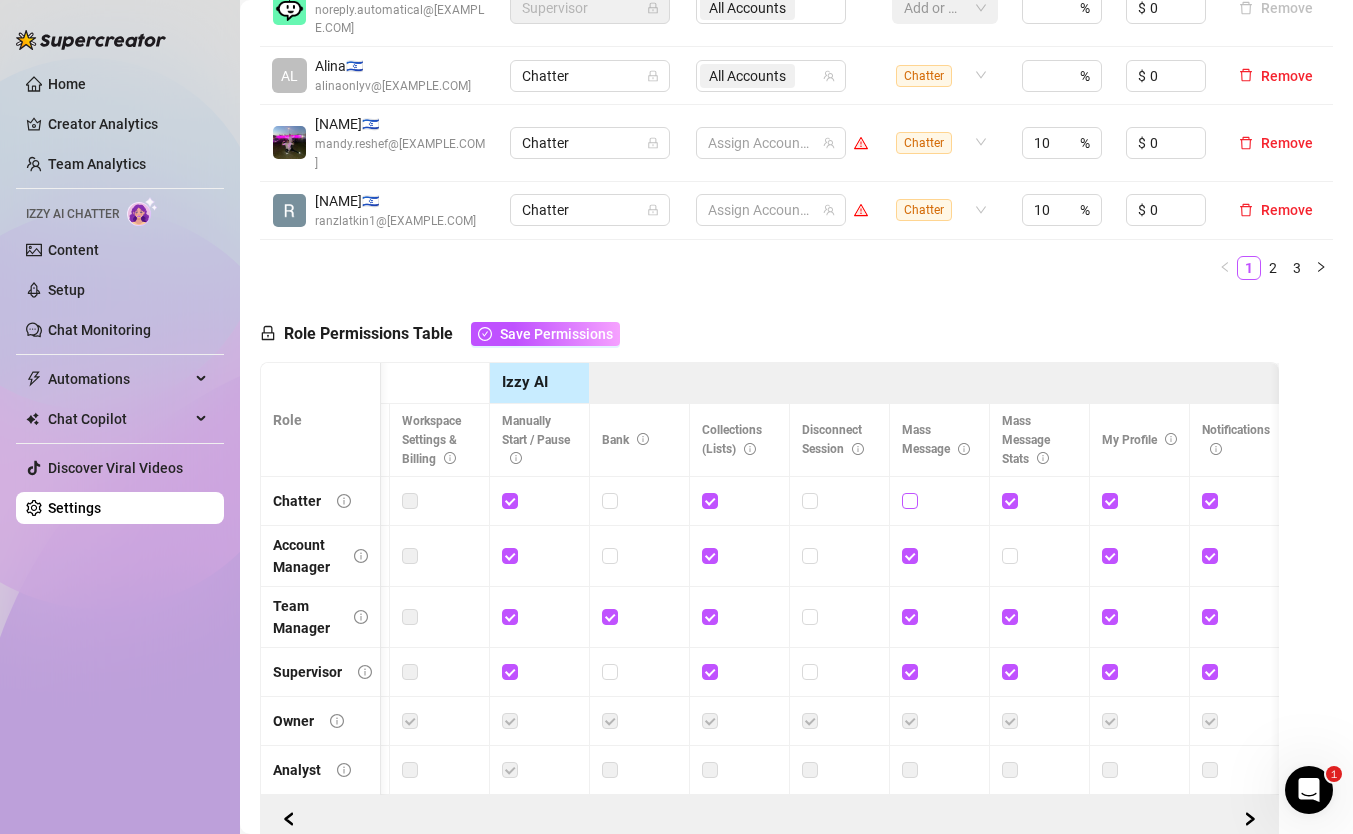 click at bounding box center (909, 500) 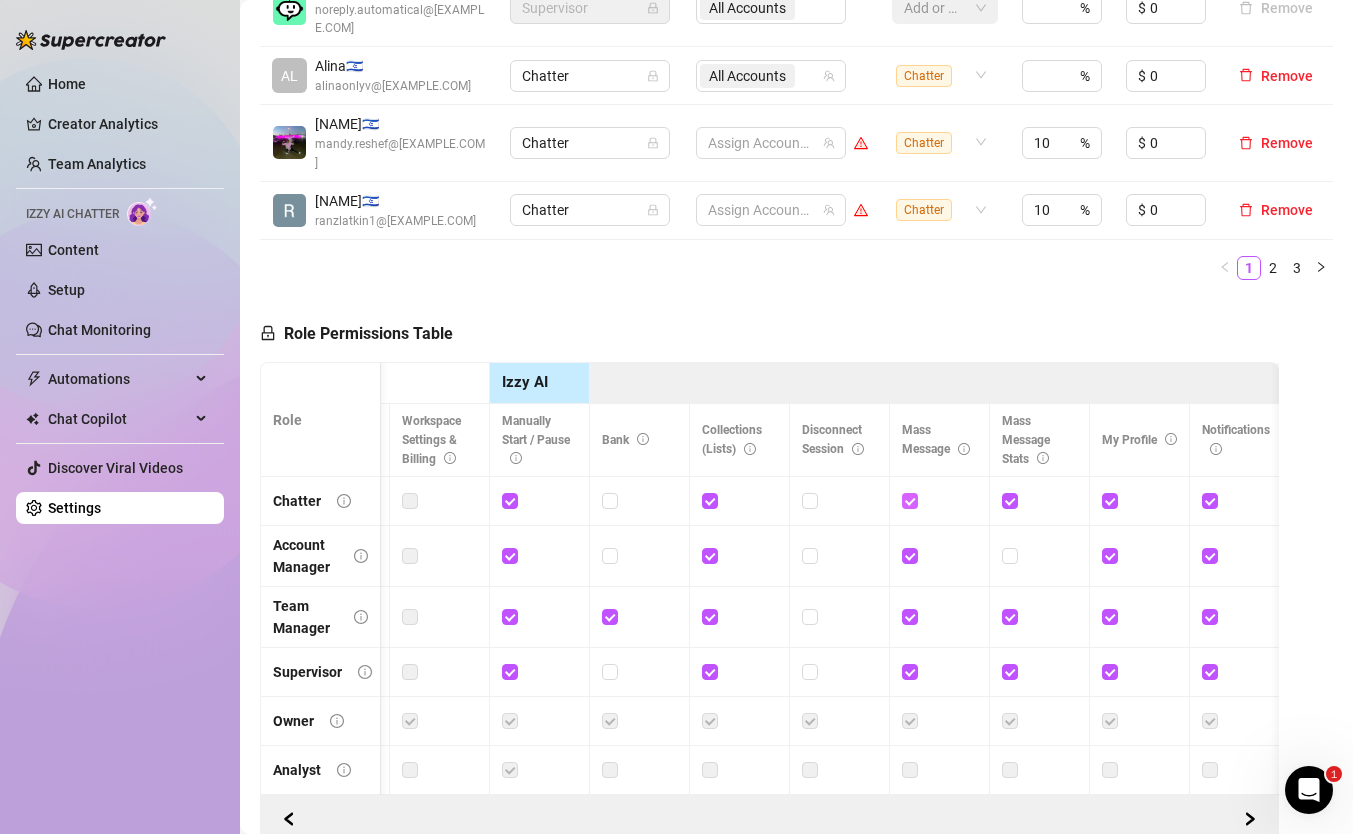 click at bounding box center [909, 500] 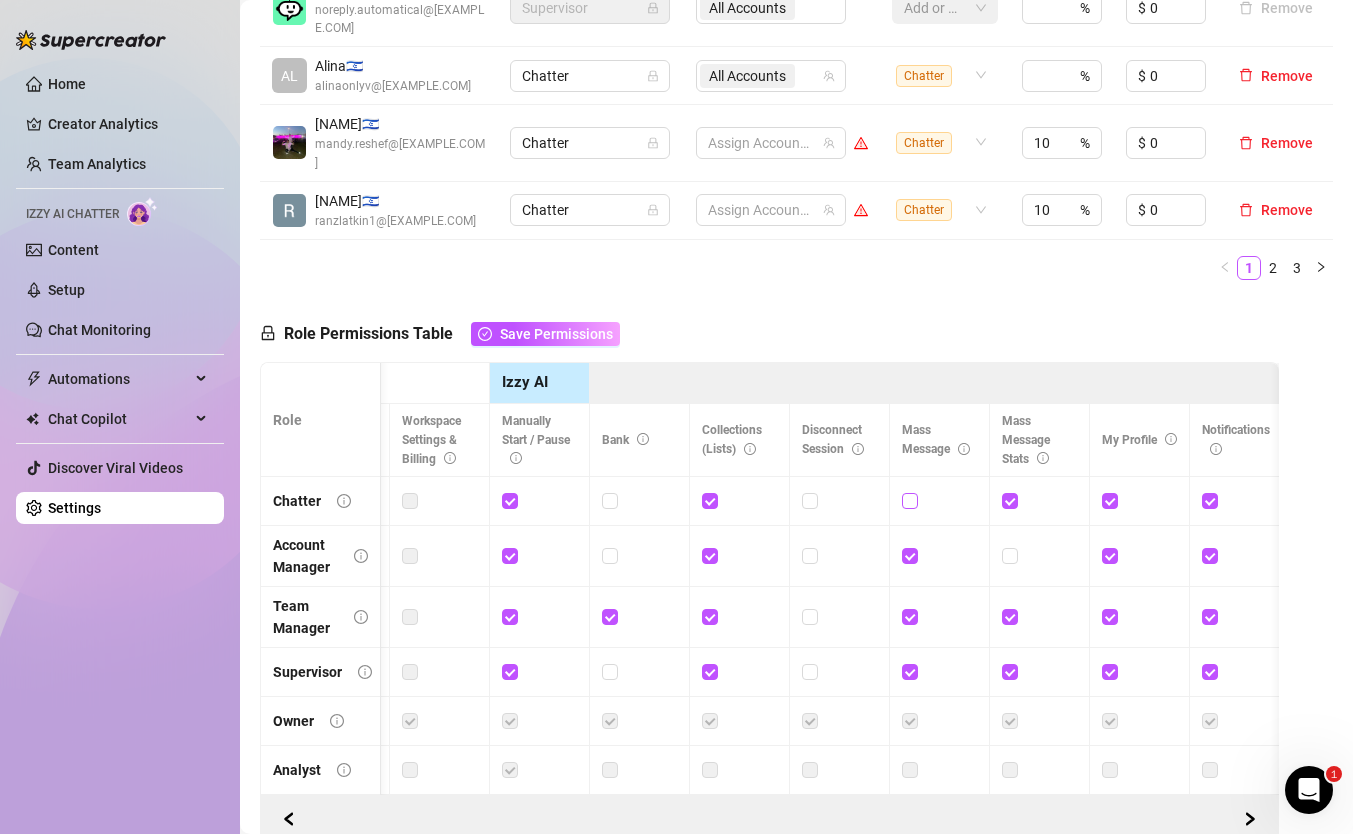 click at bounding box center (909, 500) 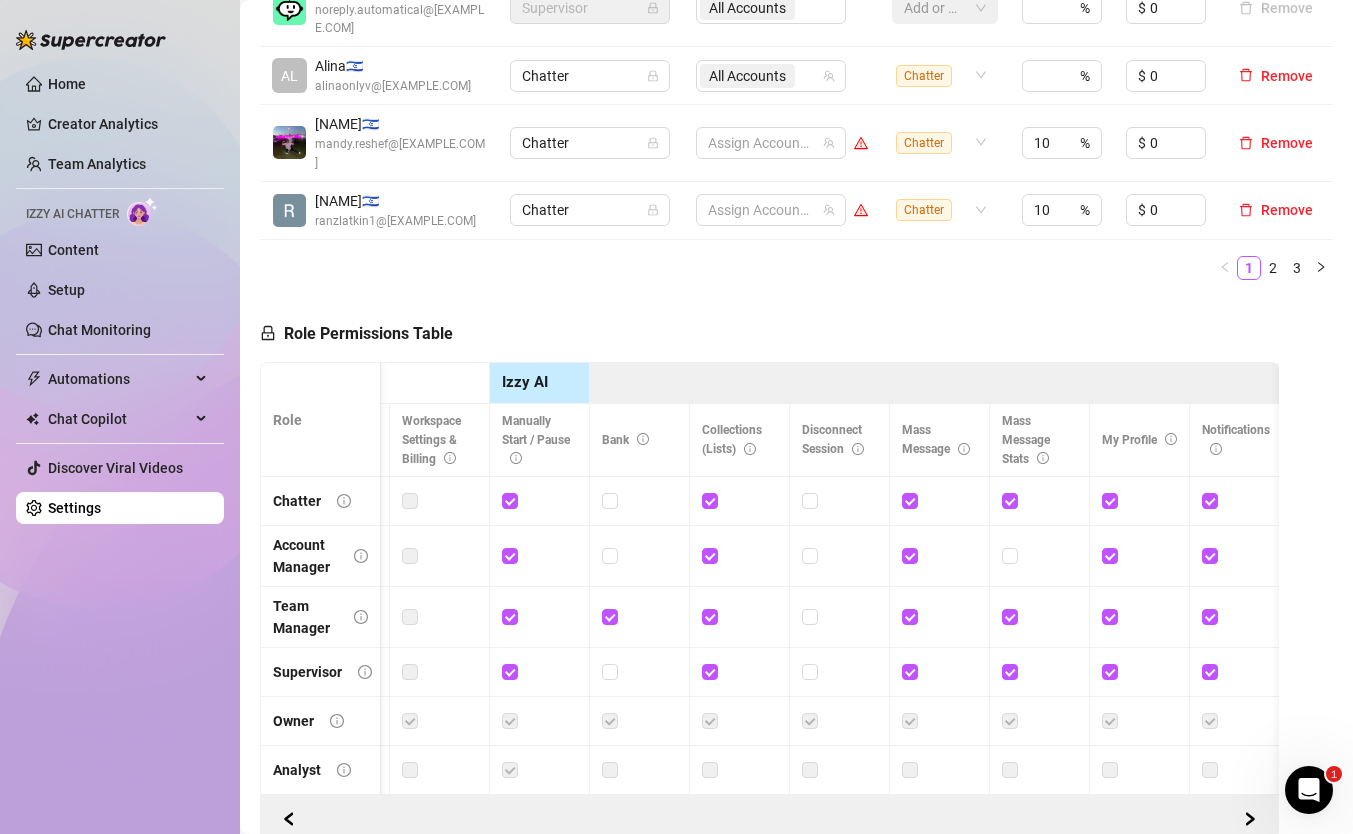 scroll, scrollTop: 0, scrollLeft: 395, axis: horizontal 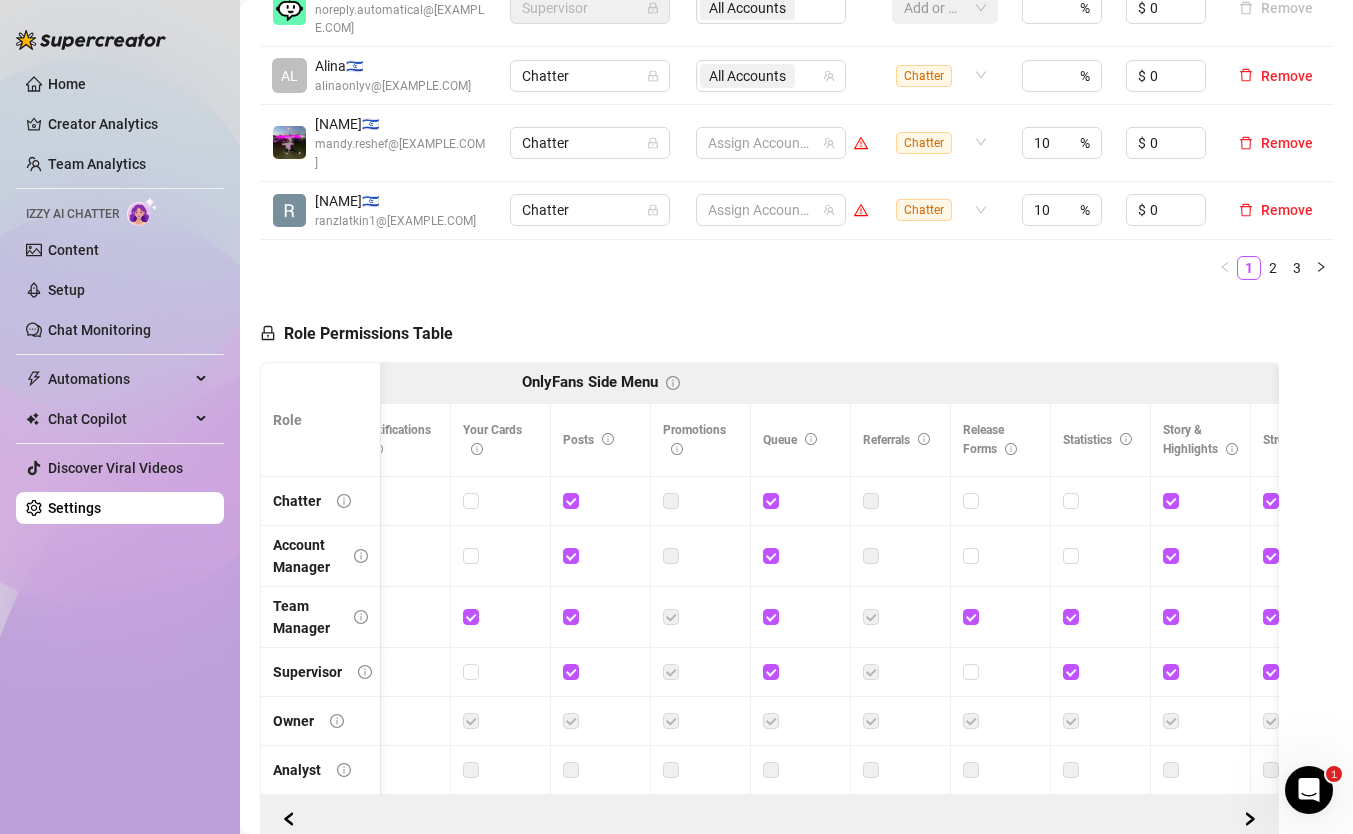 click at bounding box center [800, 501] 